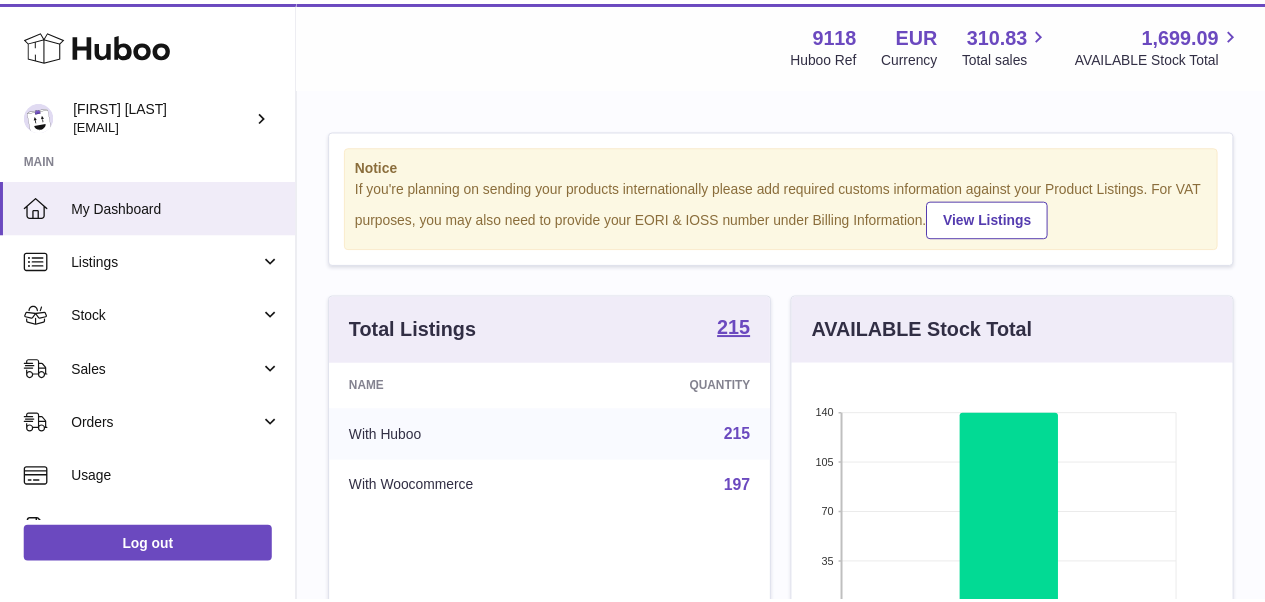 scroll, scrollTop: 0, scrollLeft: 0, axis: both 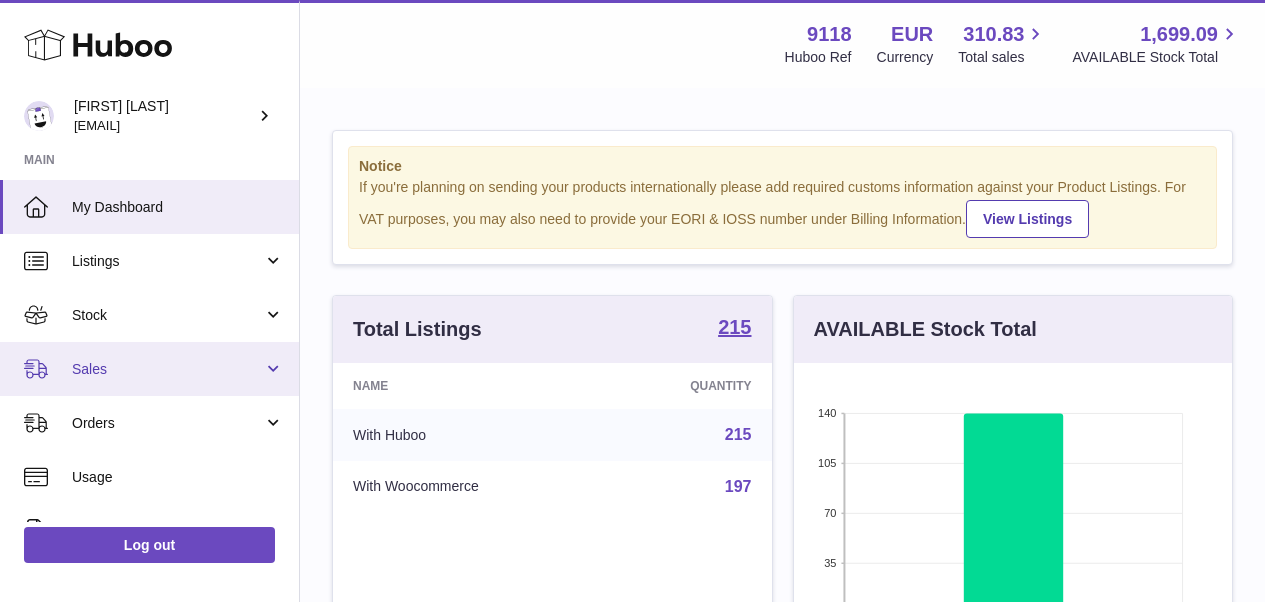click on "Sales" at bounding box center [149, 369] 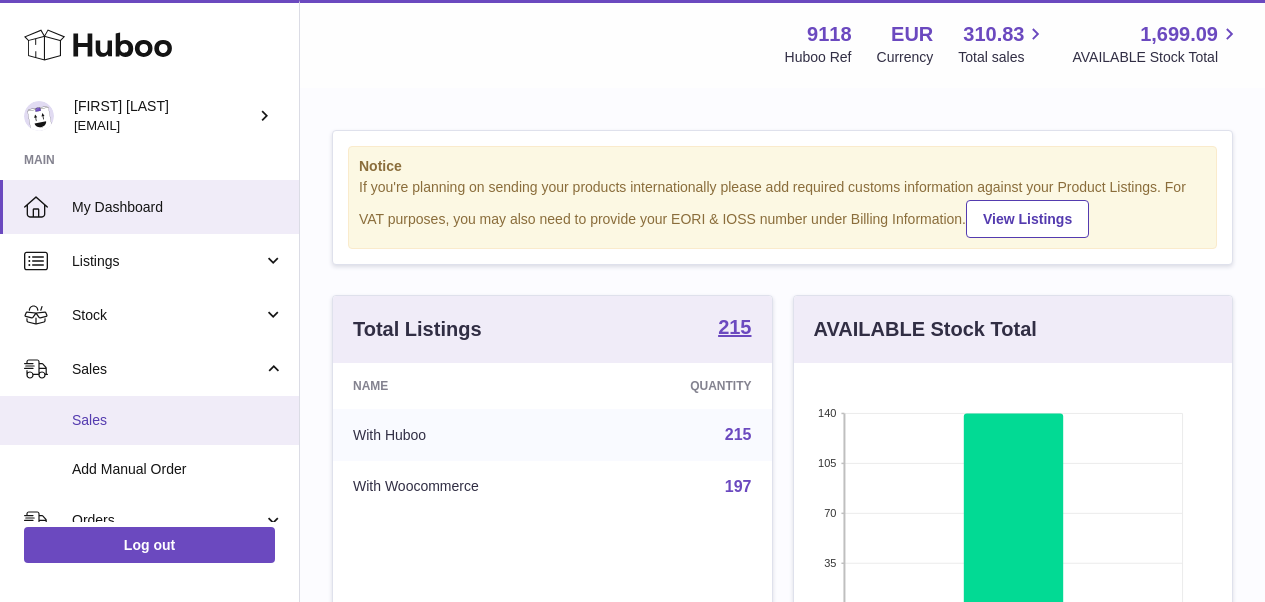 click on "Sales" at bounding box center [178, 420] 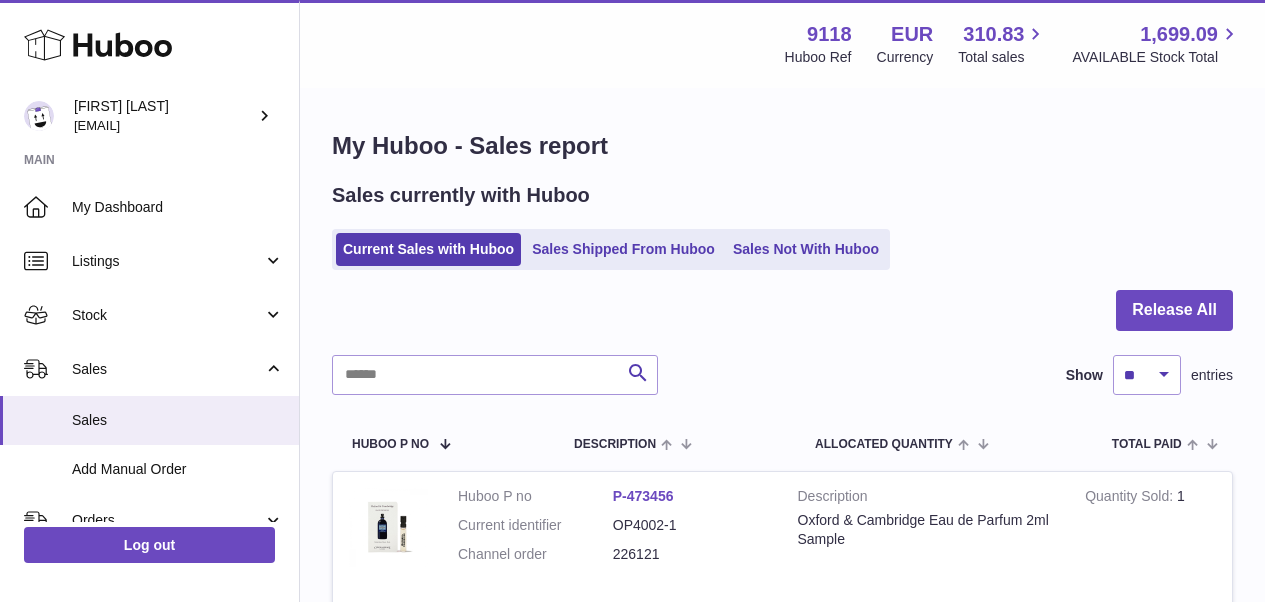 scroll, scrollTop: 0, scrollLeft: 0, axis: both 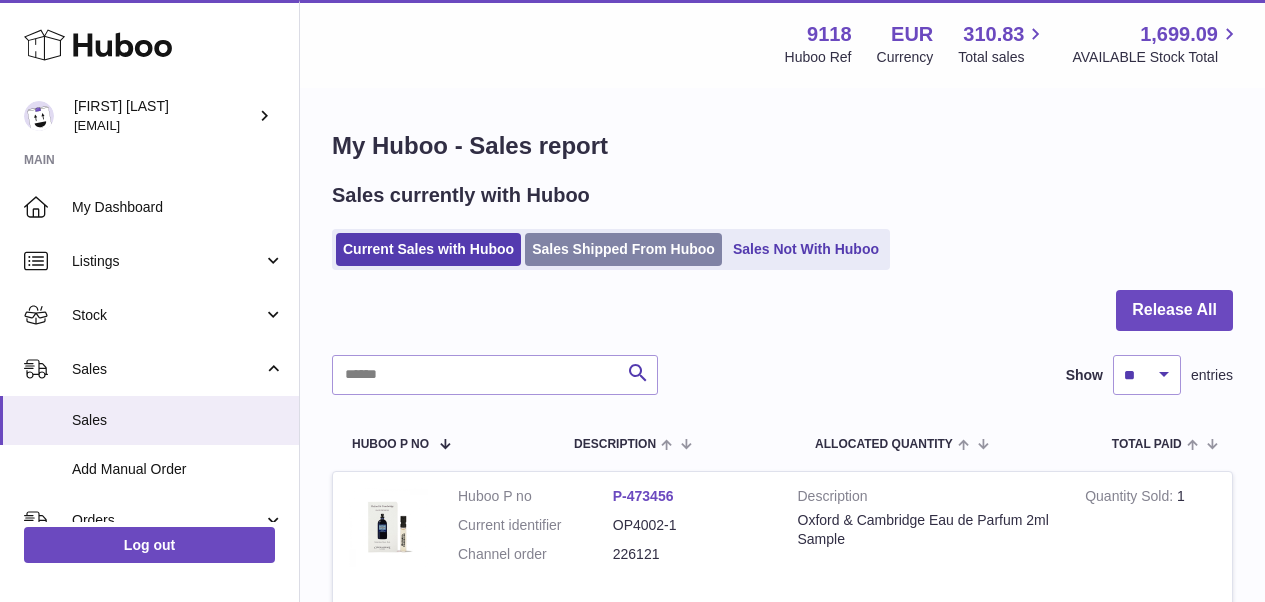 click on "Sales Shipped From Huboo" at bounding box center (623, 249) 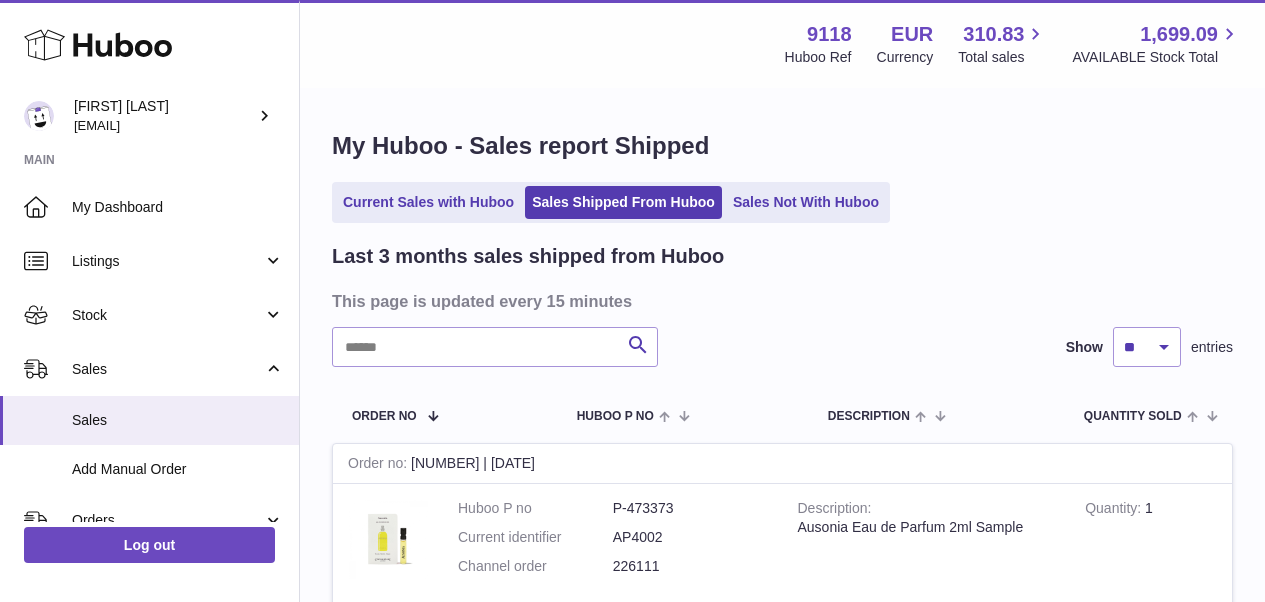 scroll, scrollTop: 0, scrollLeft: 0, axis: both 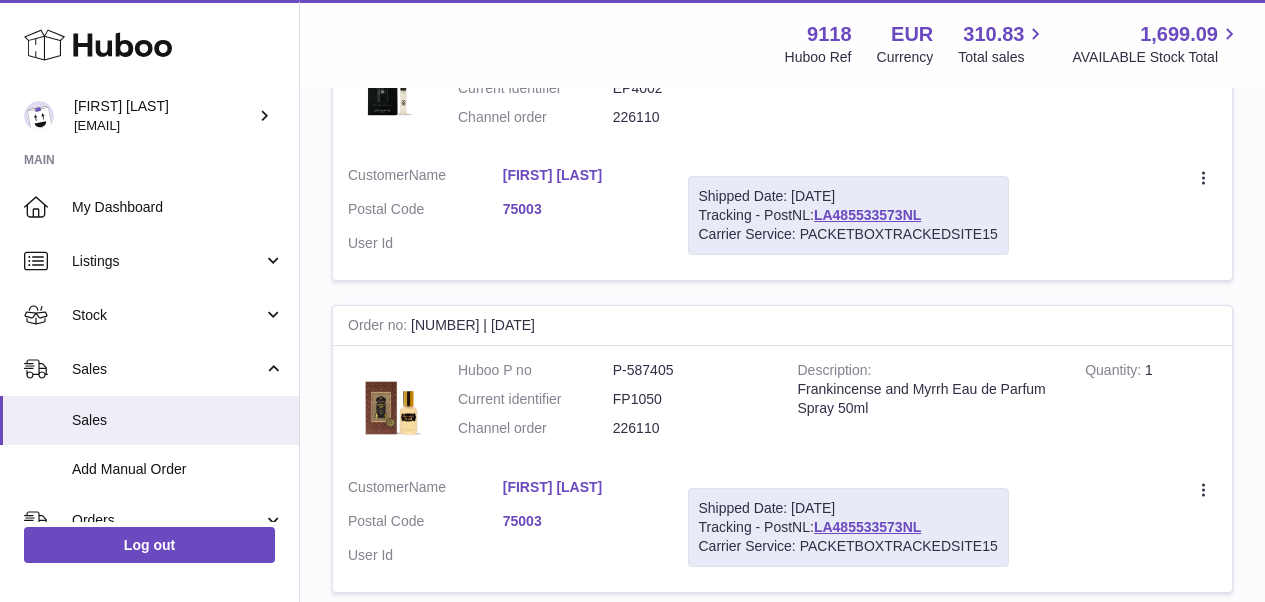 drag, startPoint x: 945, startPoint y: 504, endPoint x: 816, endPoint y: 508, distance: 129.062 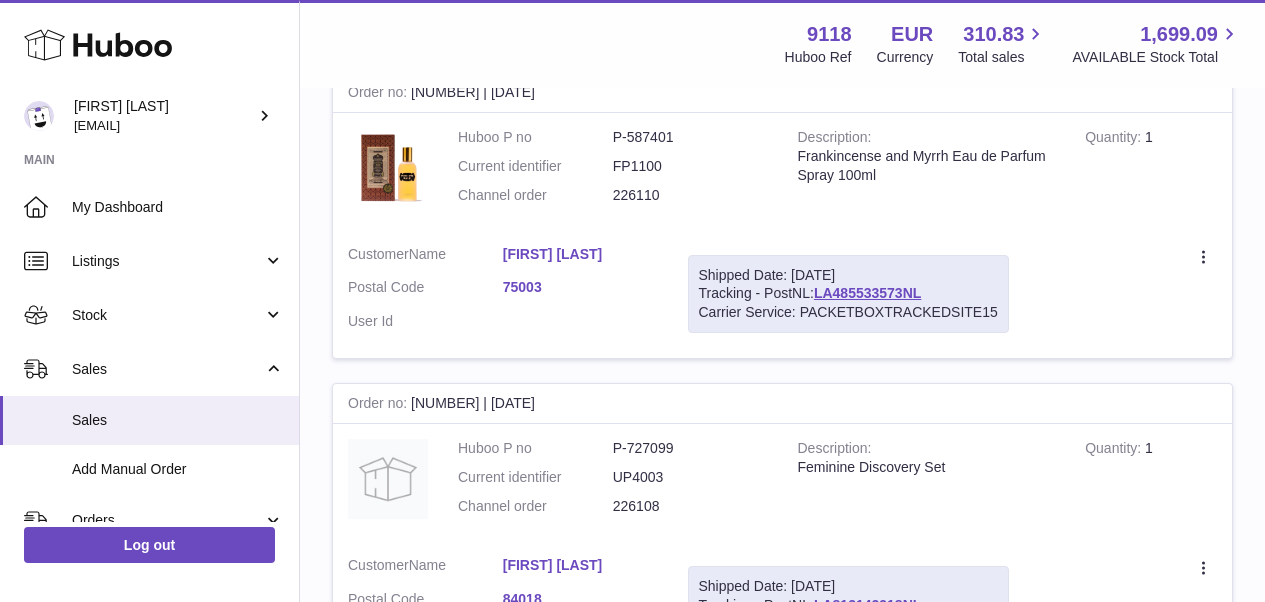 scroll, scrollTop: 1941, scrollLeft: 0, axis: vertical 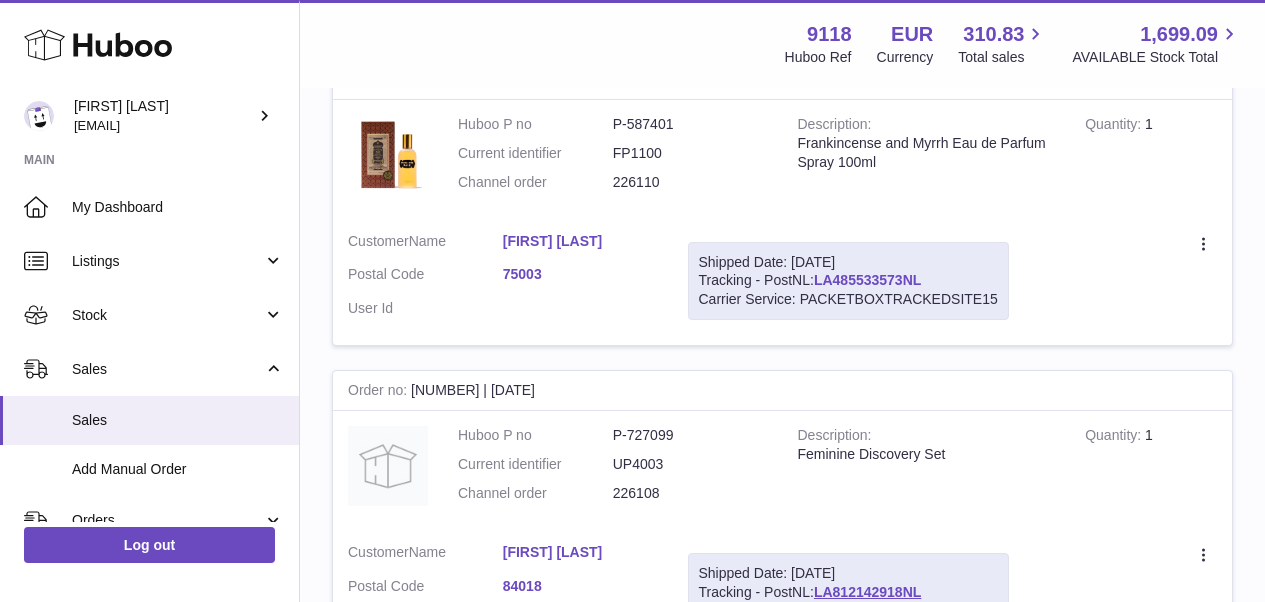 drag, startPoint x: 936, startPoint y: 245, endPoint x: 821, endPoint y: 250, distance: 115.10864 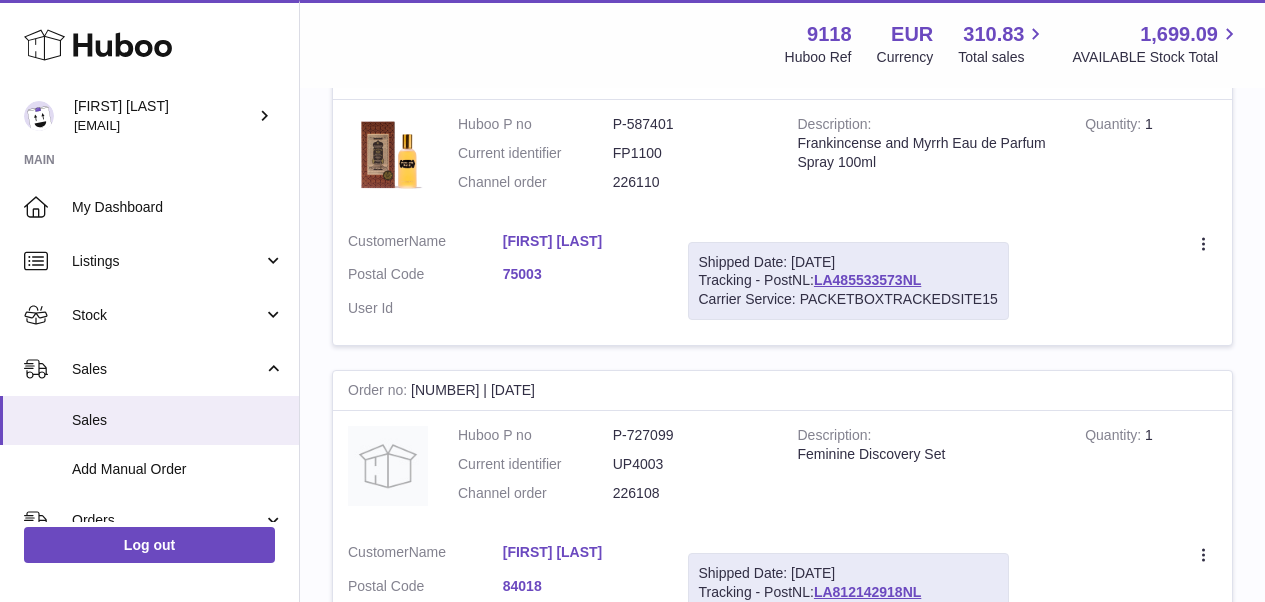 copy on "LA485533573NL" 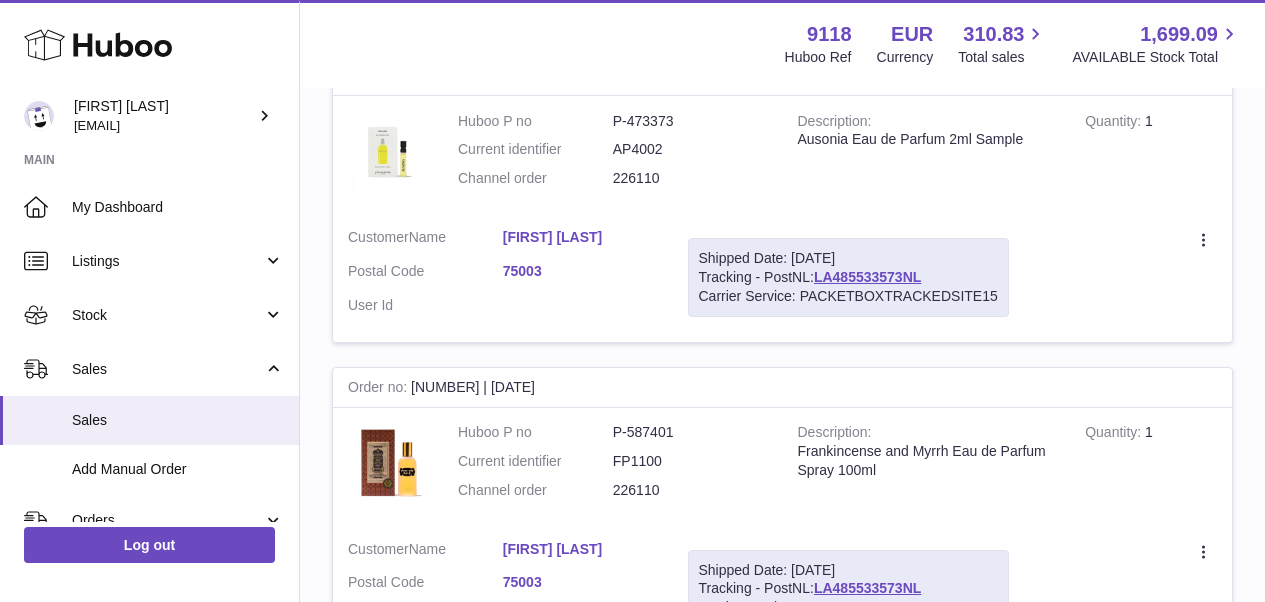 scroll, scrollTop: 1626, scrollLeft: 0, axis: vertical 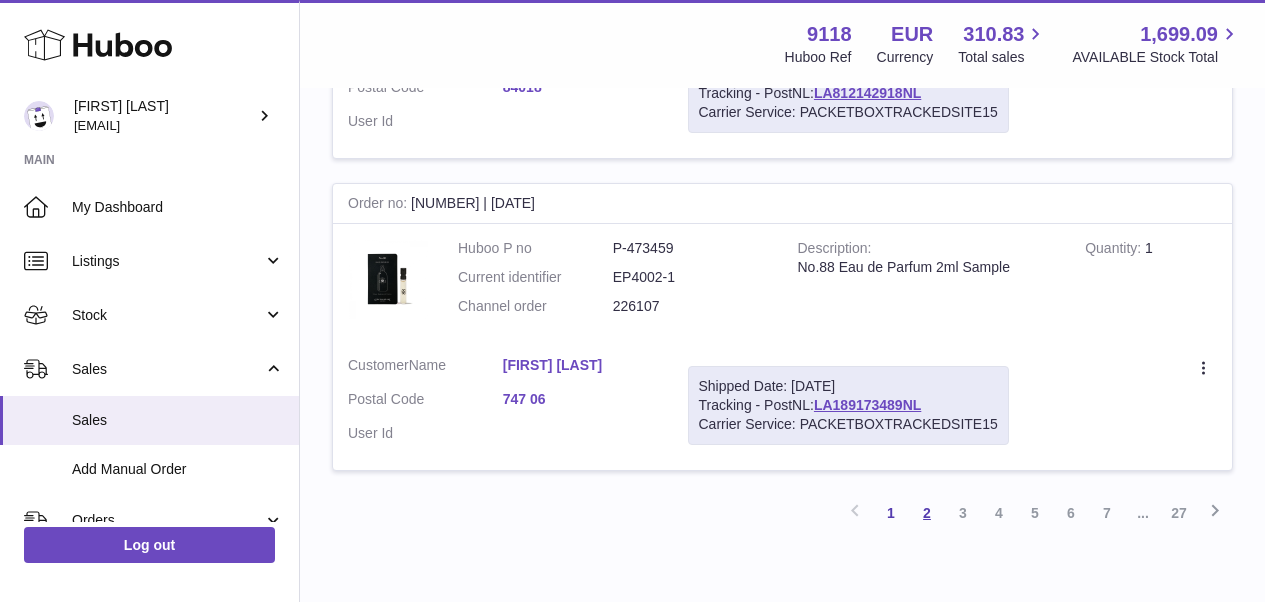 click on "2" at bounding box center [927, 513] 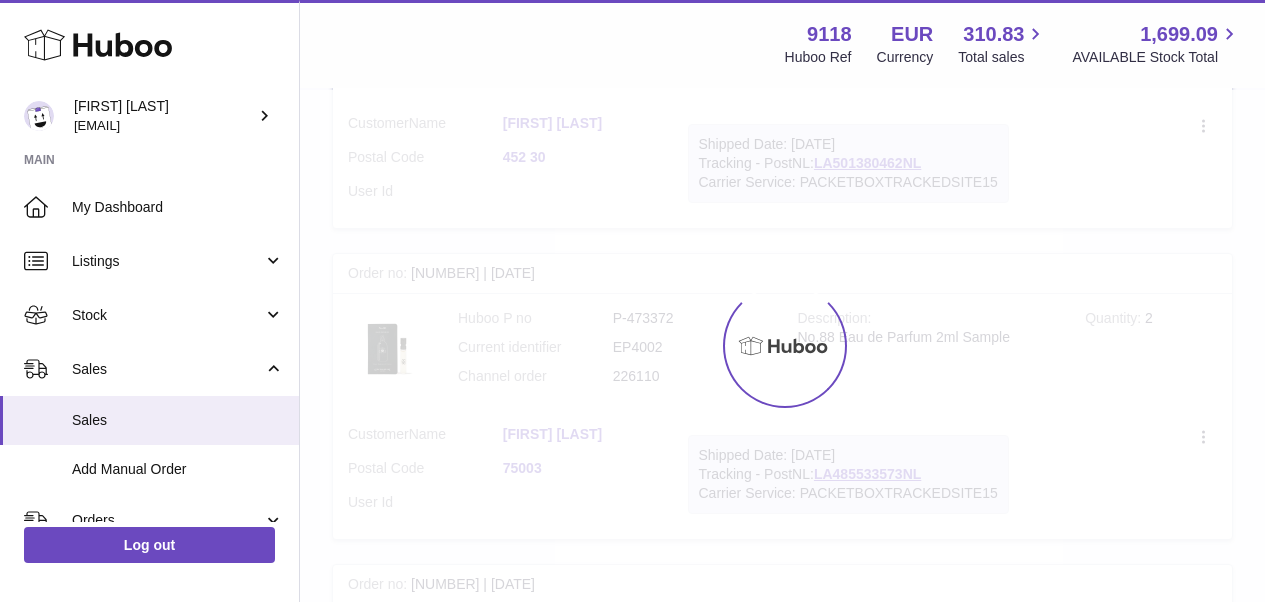 scroll, scrollTop: 90, scrollLeft: 0, axis: vertical 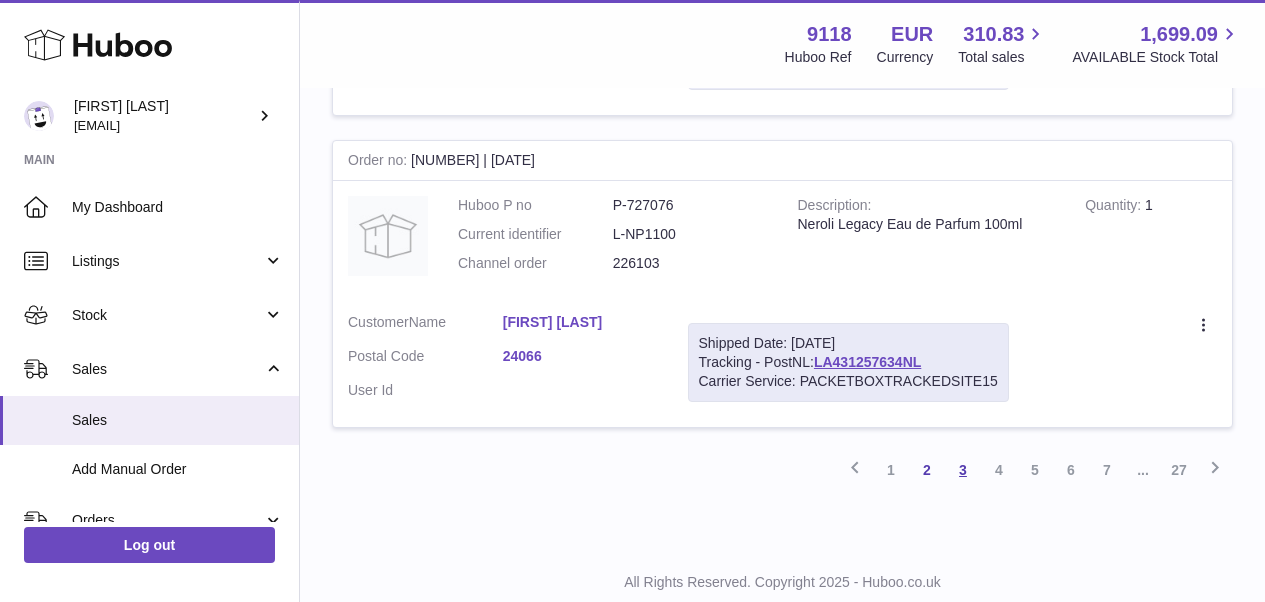 click on "3" at bounding box center (963, 470) 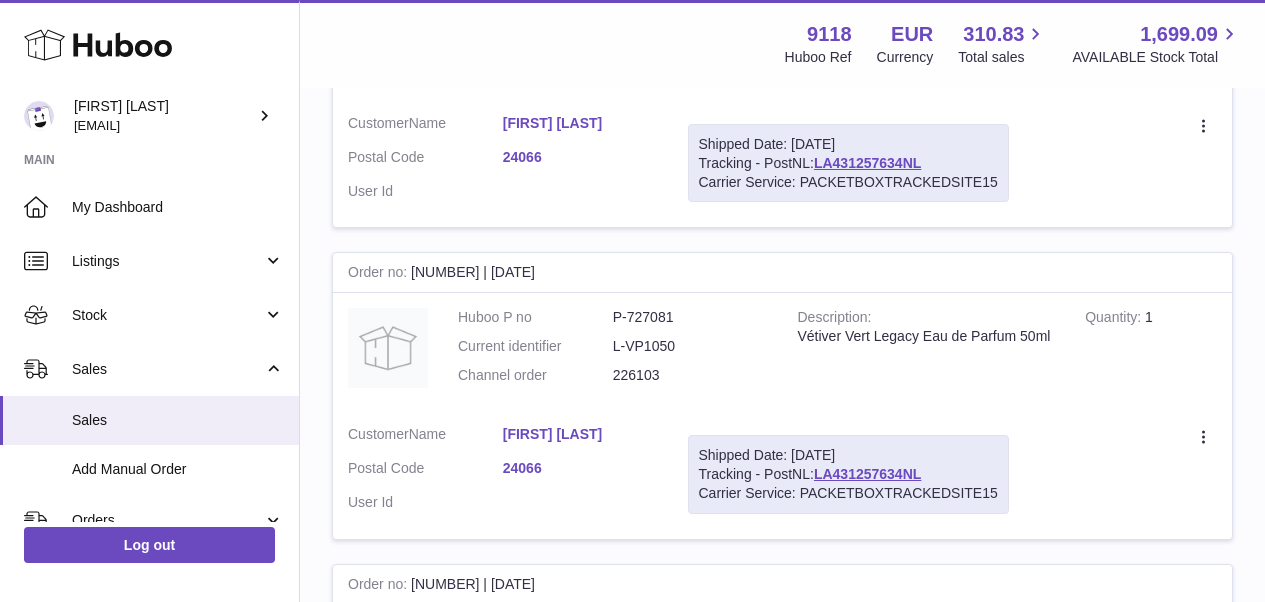 scroll, scrollTop: 90, scrollLeft: 0, axis: vertical 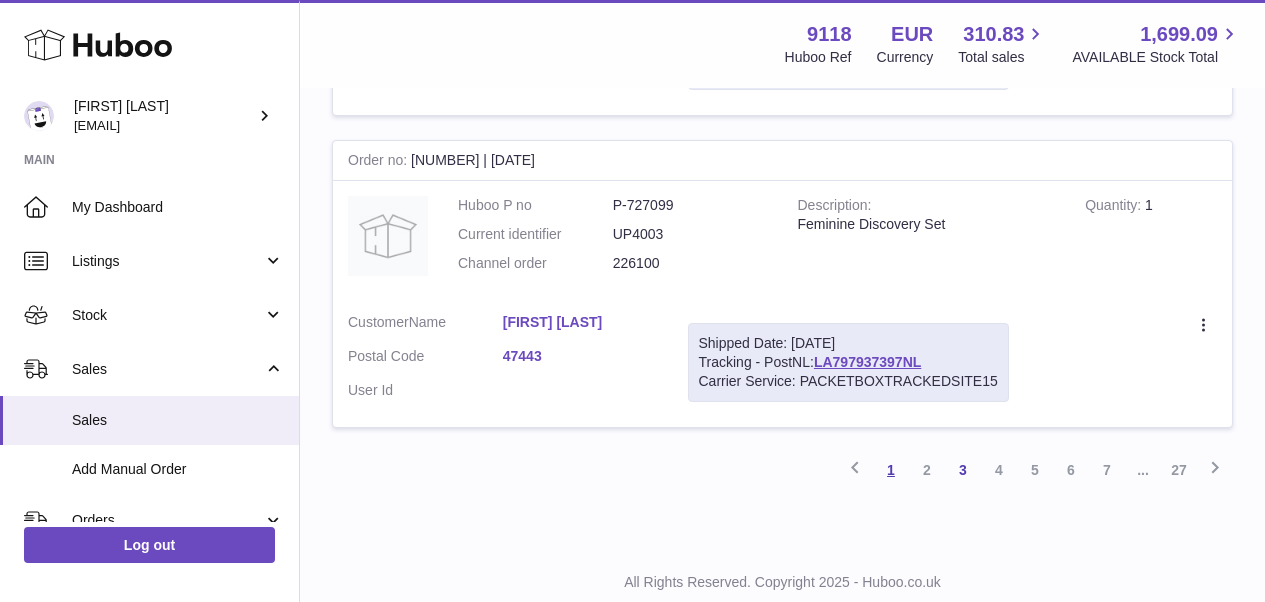 click on "1" at bounding box center (891, 470) 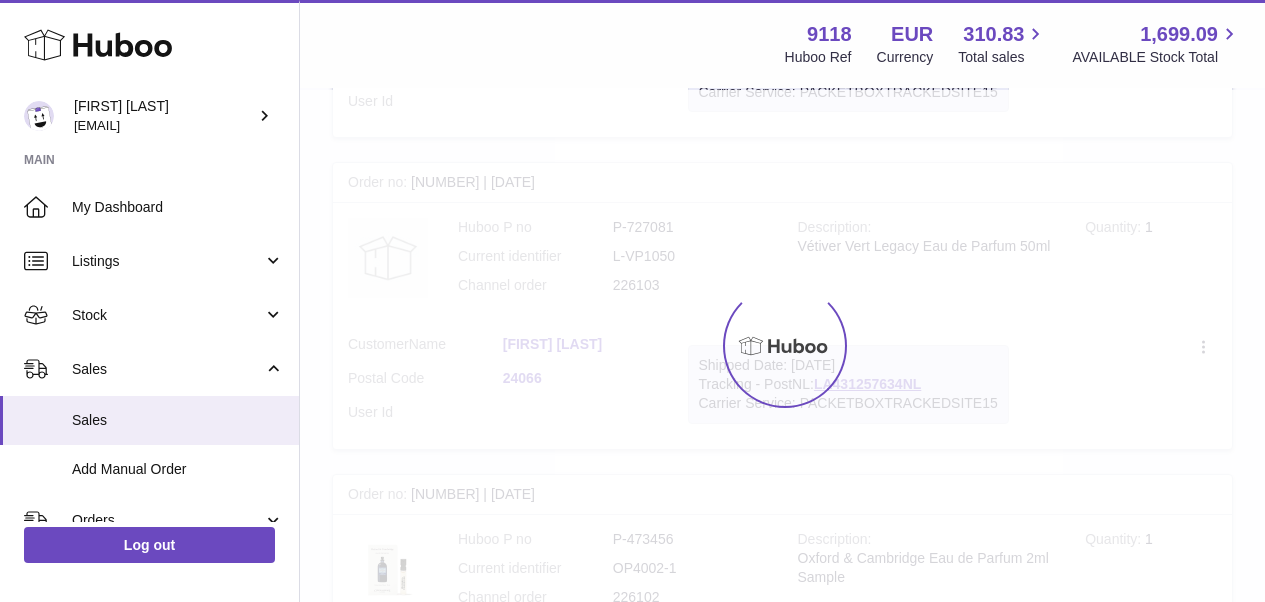 scroll, scrollTop: 90, scrollLeft: 0, axis: vertical 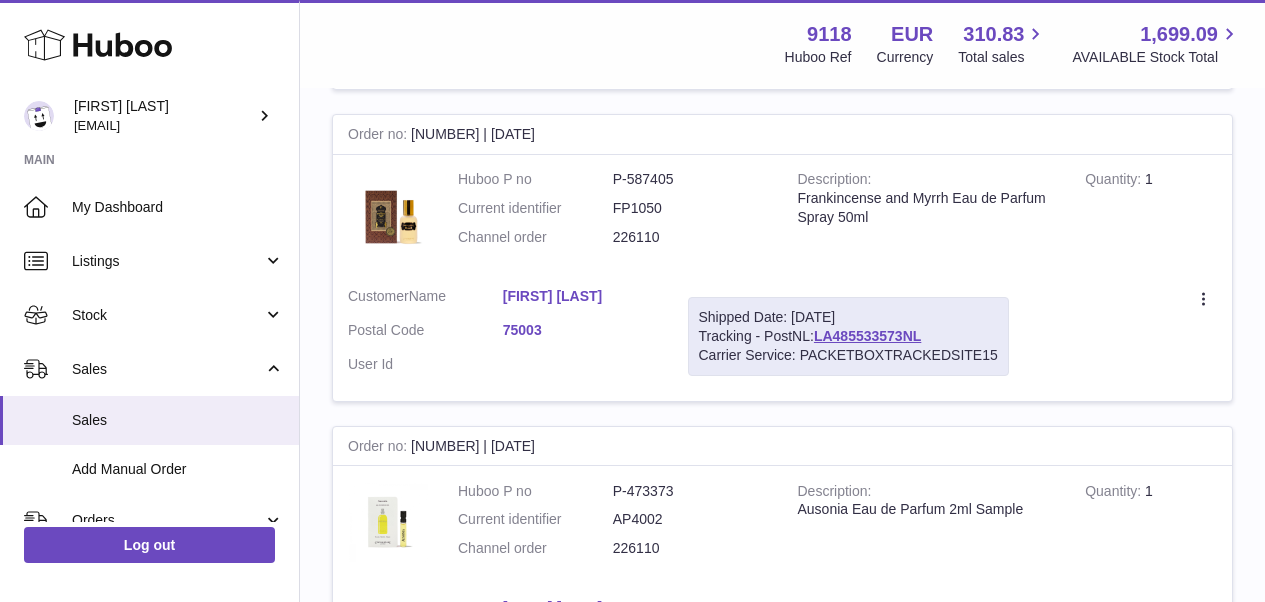 click on "[FIRST] [LAST]" at bounding box center [580, 296] 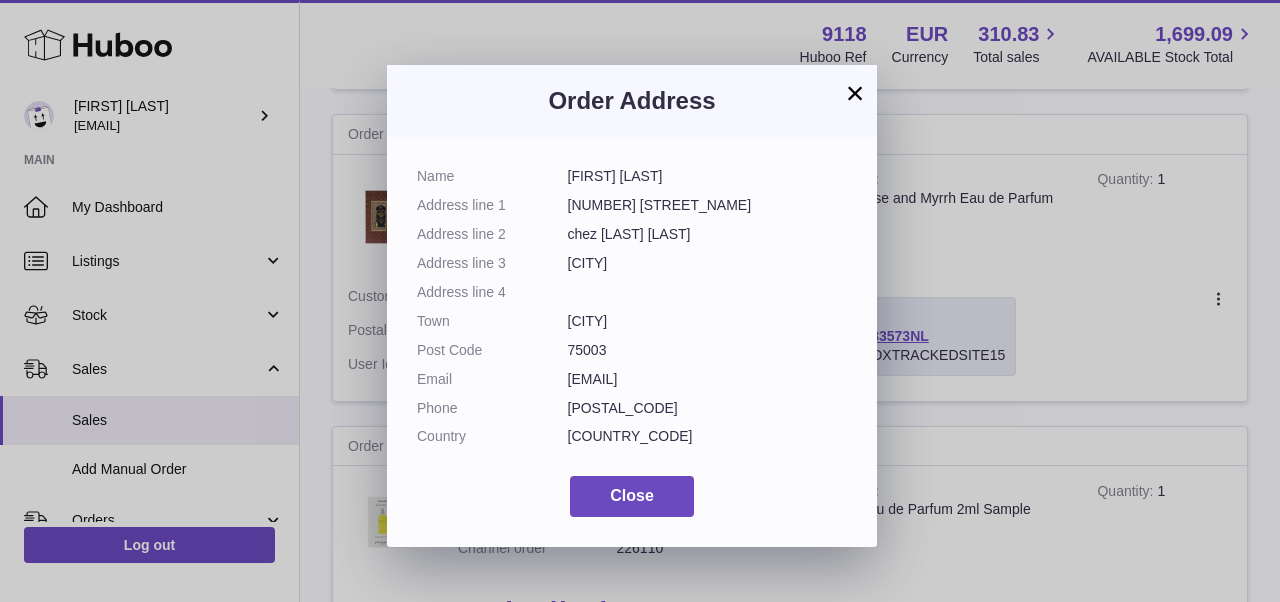 click on "×" at bounding box center (855, 93) 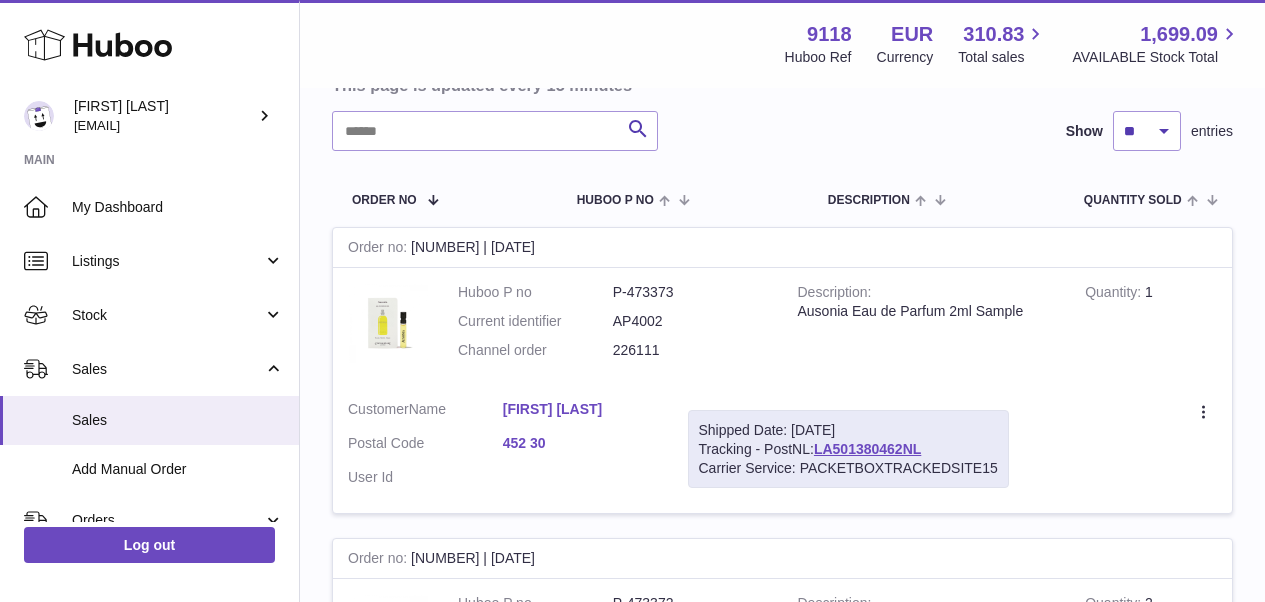 scroll, scrollTop: 166, scrollLeft: 0, axis: vertical 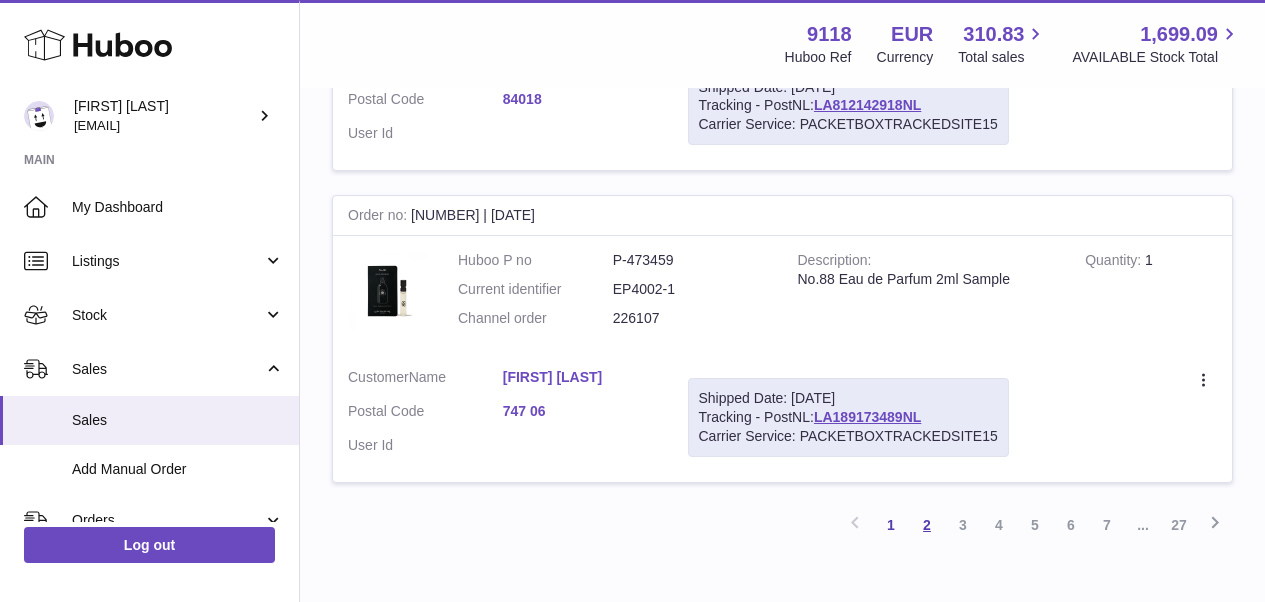 click on "2" at bounding box center (927, 525) 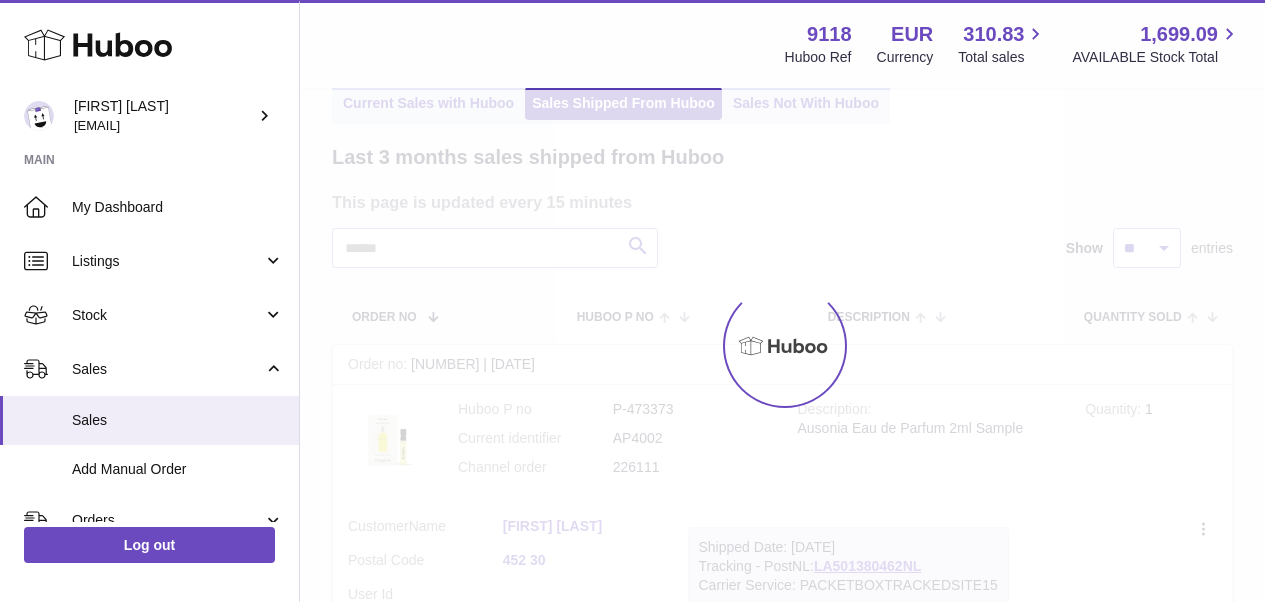 scroll, scrollTop: 90, scrollLeft: 0, axis: vertical 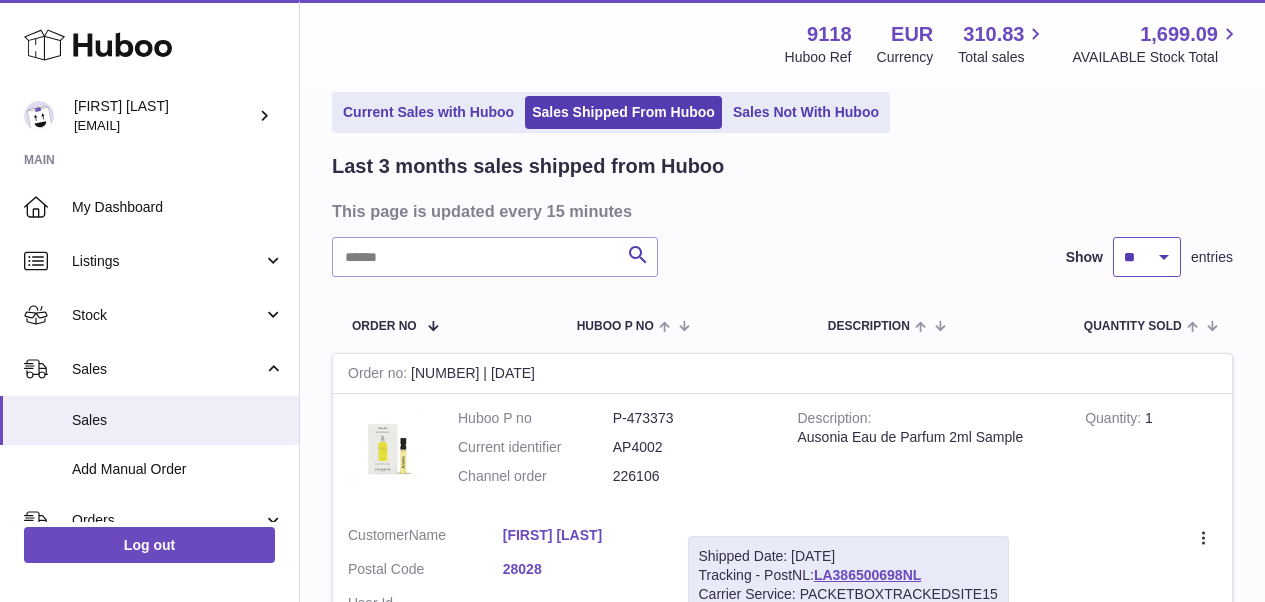 select on "**" 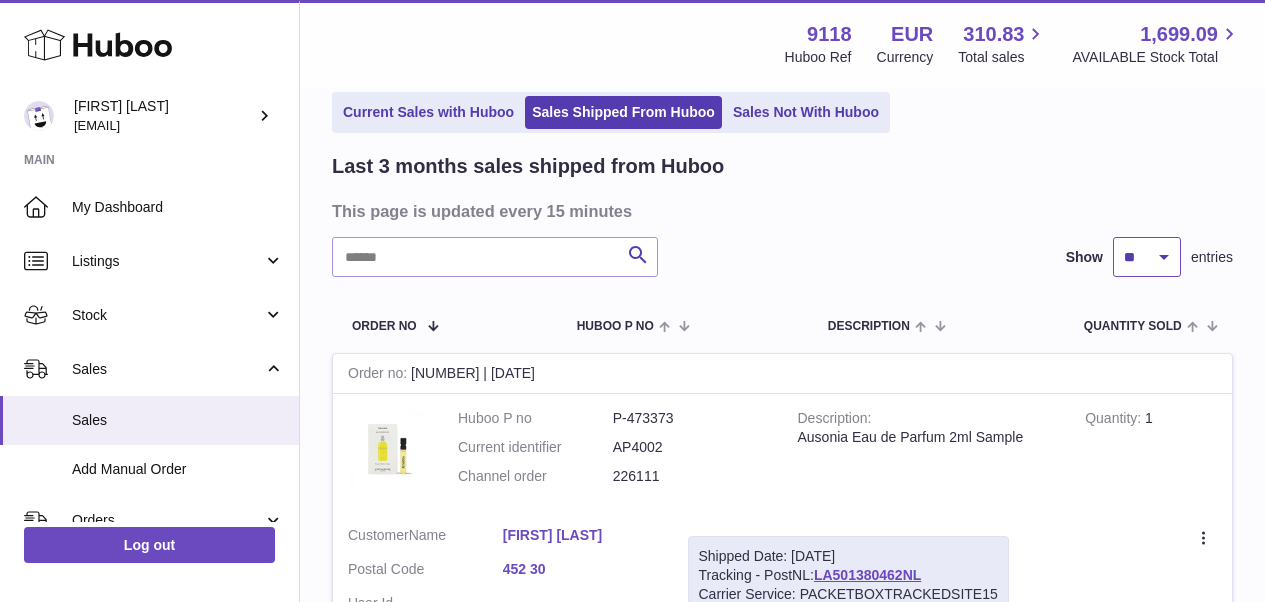 scroll, scrollTop: 652, scrollLeft: 0, axis: vertical 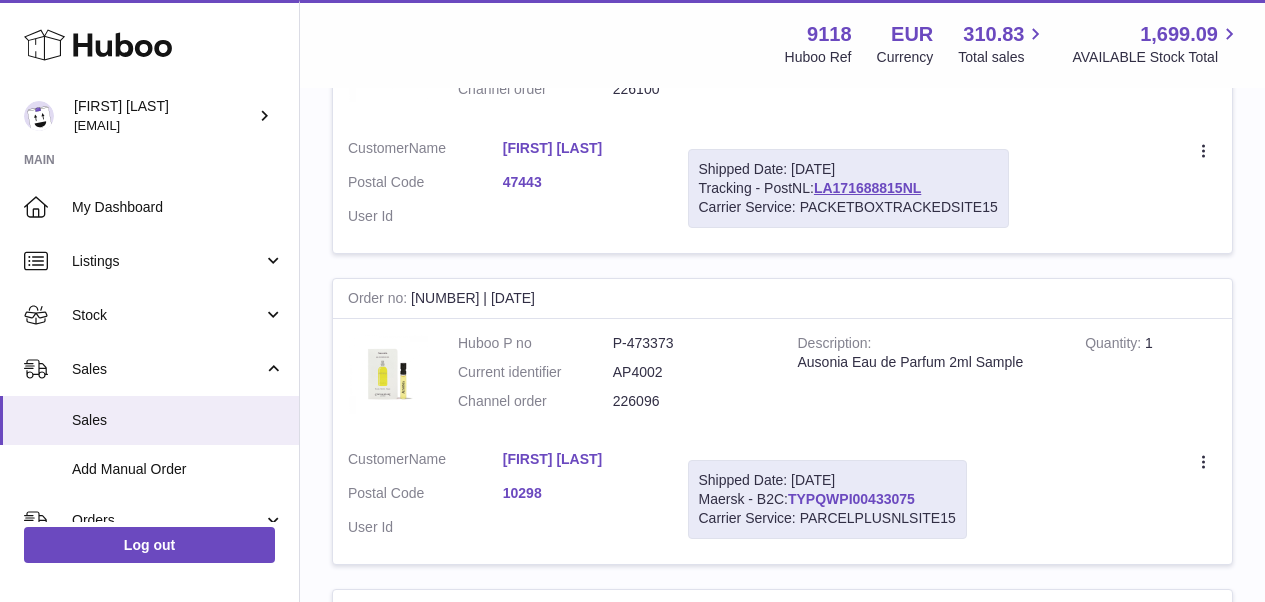 drag, startPoint x: 923, startPoint y: 328, endPoint x: 794, endPoint y: 331, distance: 129.03488 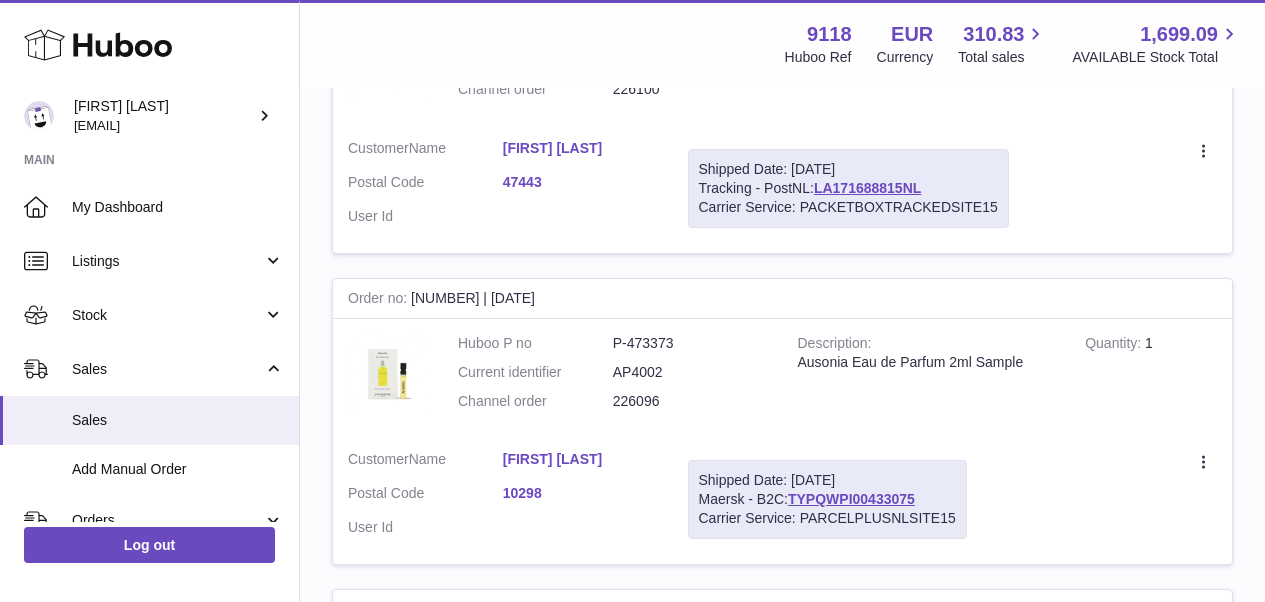 copy on "TYPQWPI00433075" 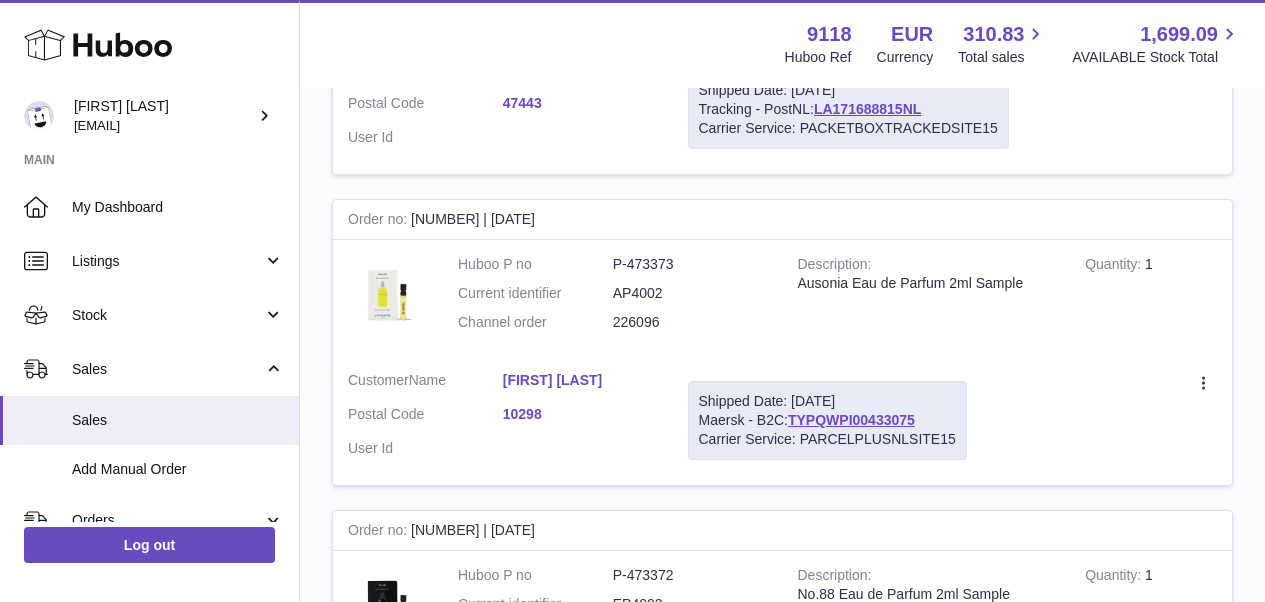 scroll, scrollTop: 10003, scrollLeft: 0, axis: vertical 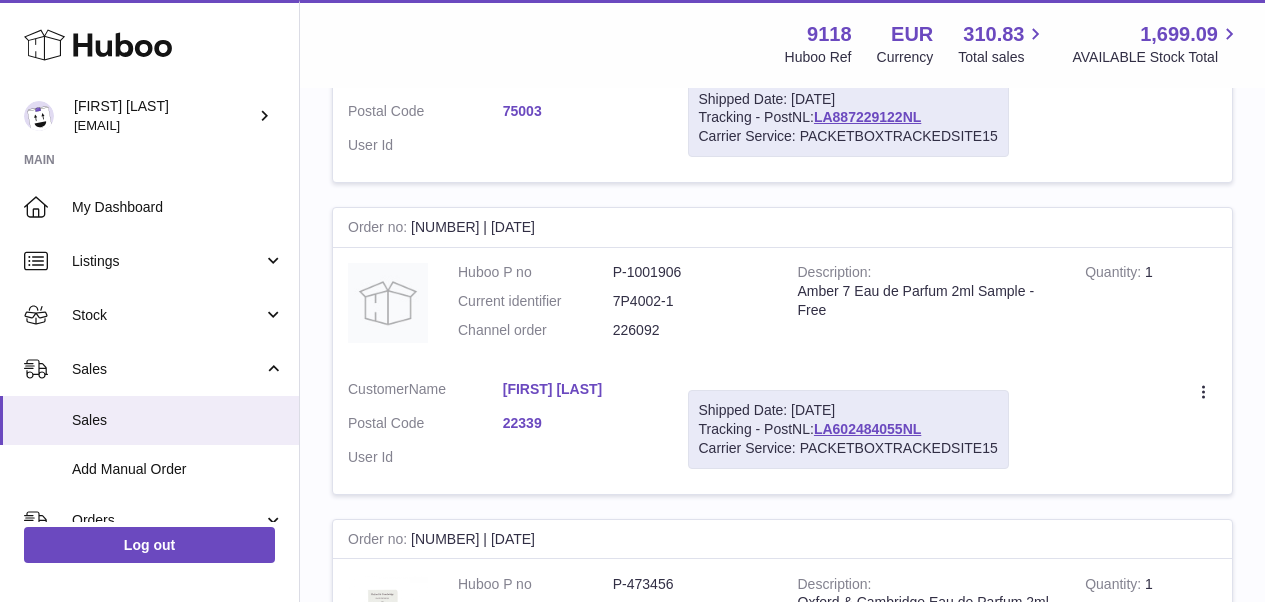 drag, startPoint x: 933, startPoint y: 512, endPoint x: 819, endPoint y: 513, distance: 114.00439 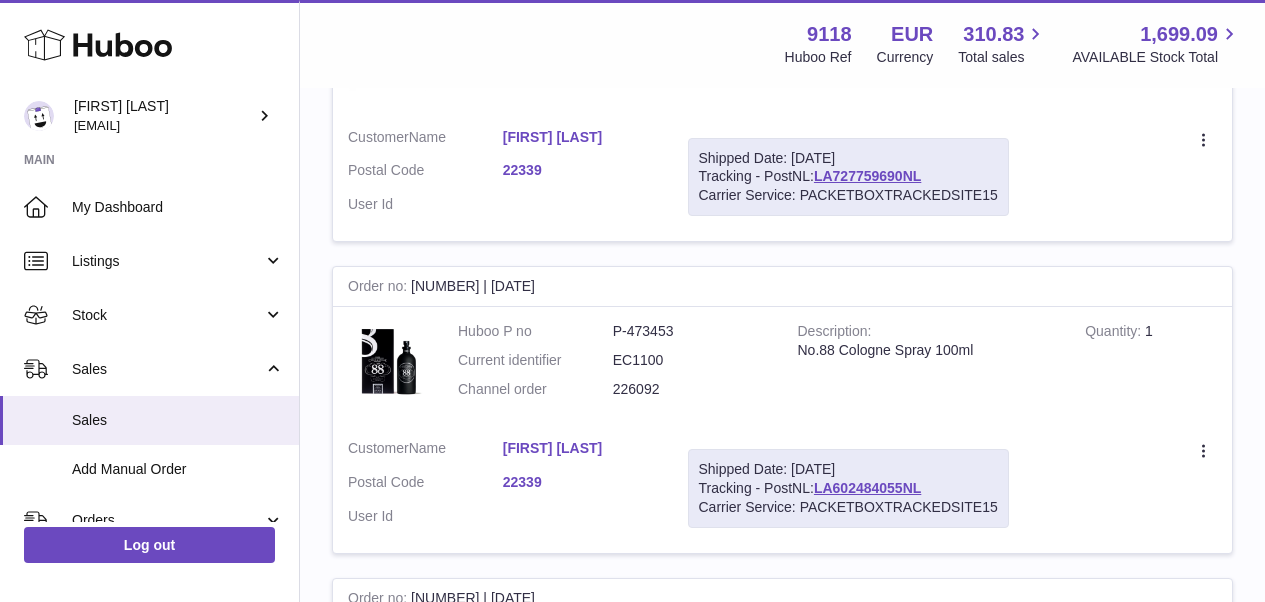 scroll, scrollTop: 13929, scrollLeft: 0, axis: vertical 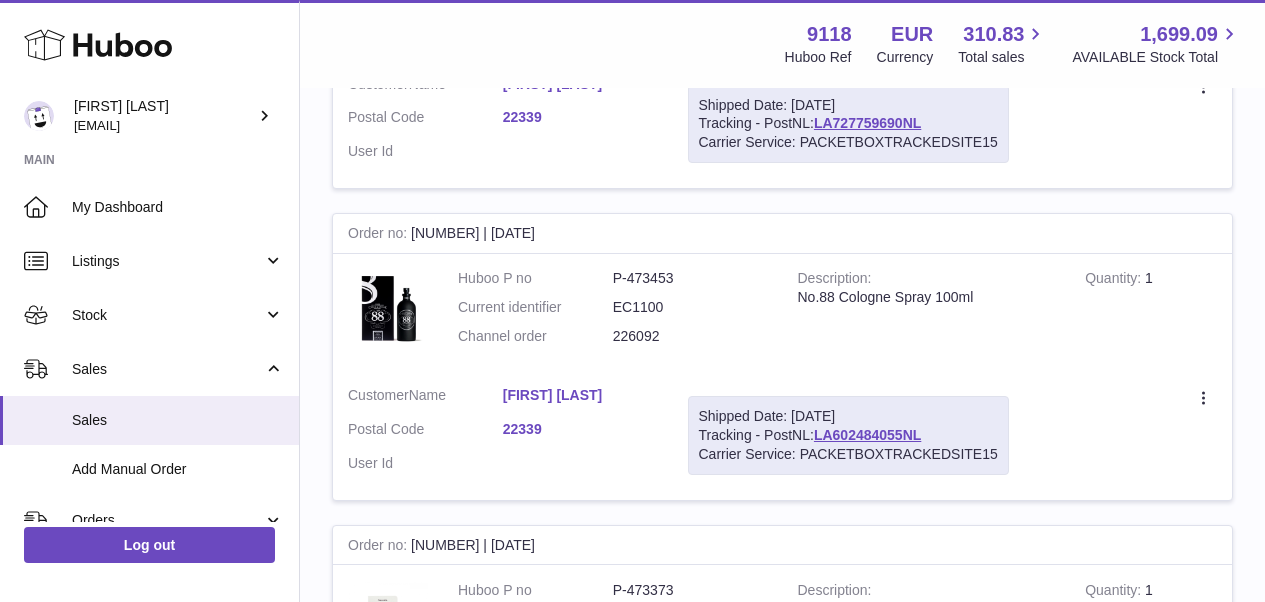 drag, startPoint x: 933, startPoint y: 499, endPoint x: 820, endPoint y: 501, distance: 113.0177 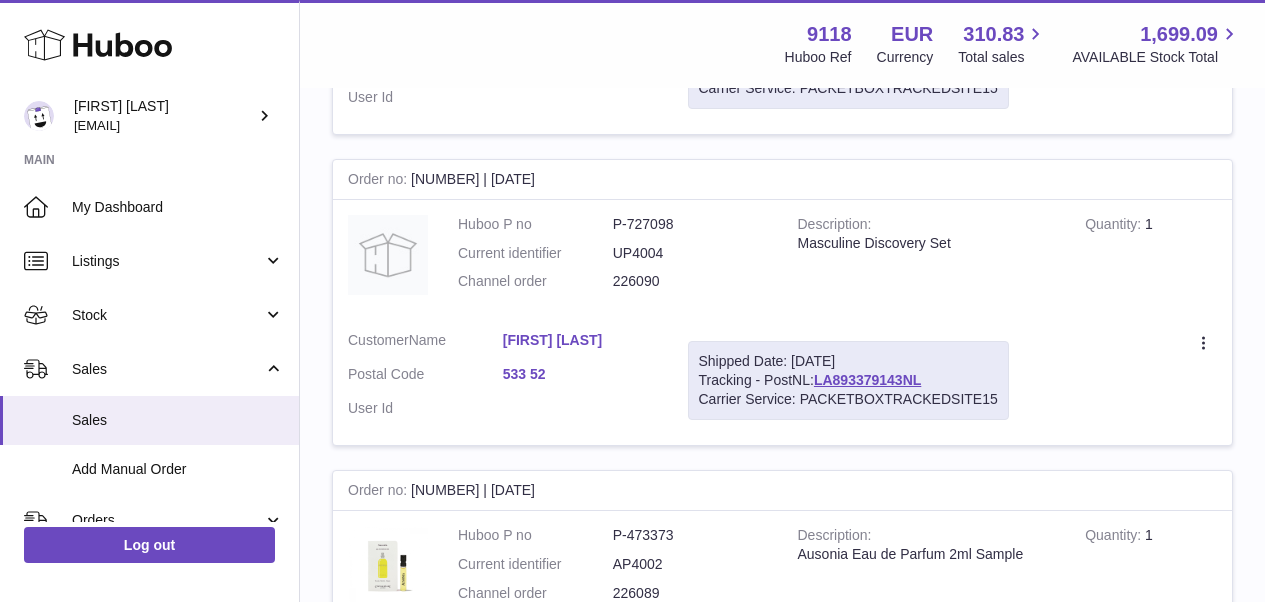 scroll, scrollTop: 15362, scrollLeft: 0, axis: vertical 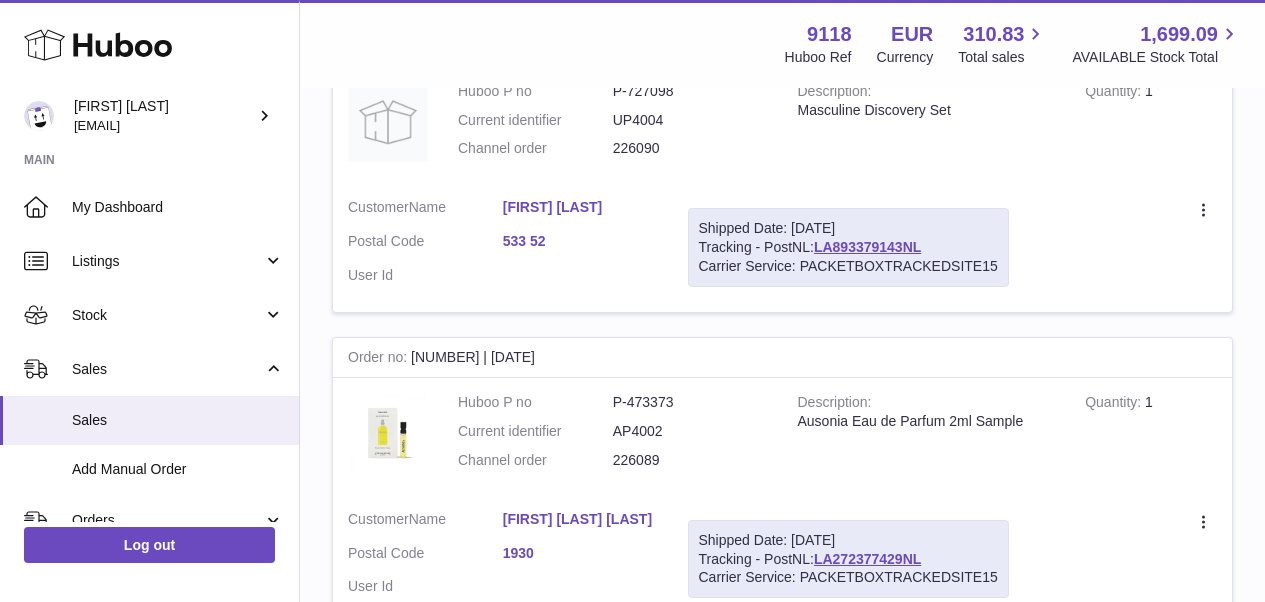click on "2" at bounding box center (1035, 666) 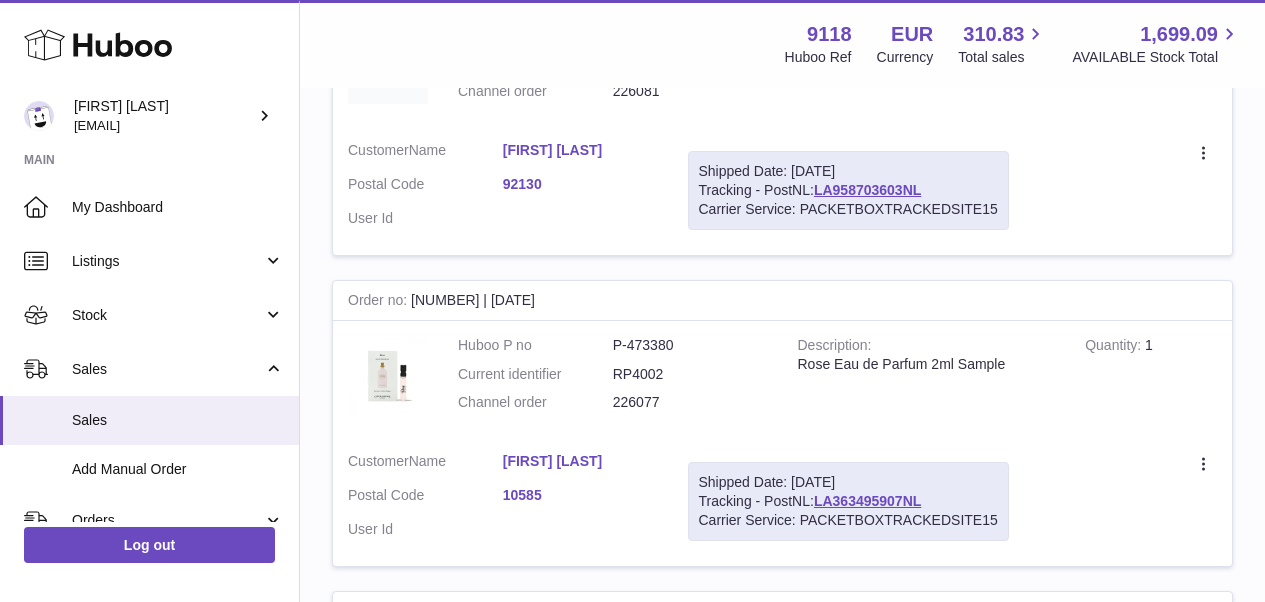 scroll, scrollTop: 90, scrollLeft: 0, axis: vertical 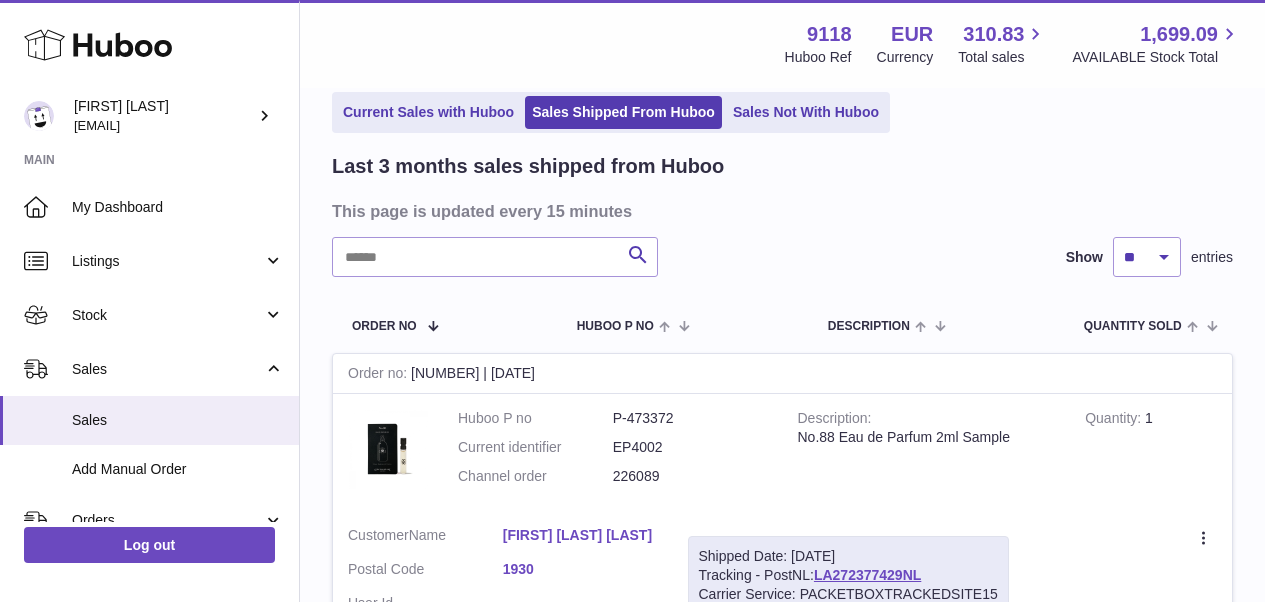 click on "Geir Ove Wassæther Sira" at bounding box center (580, 535) 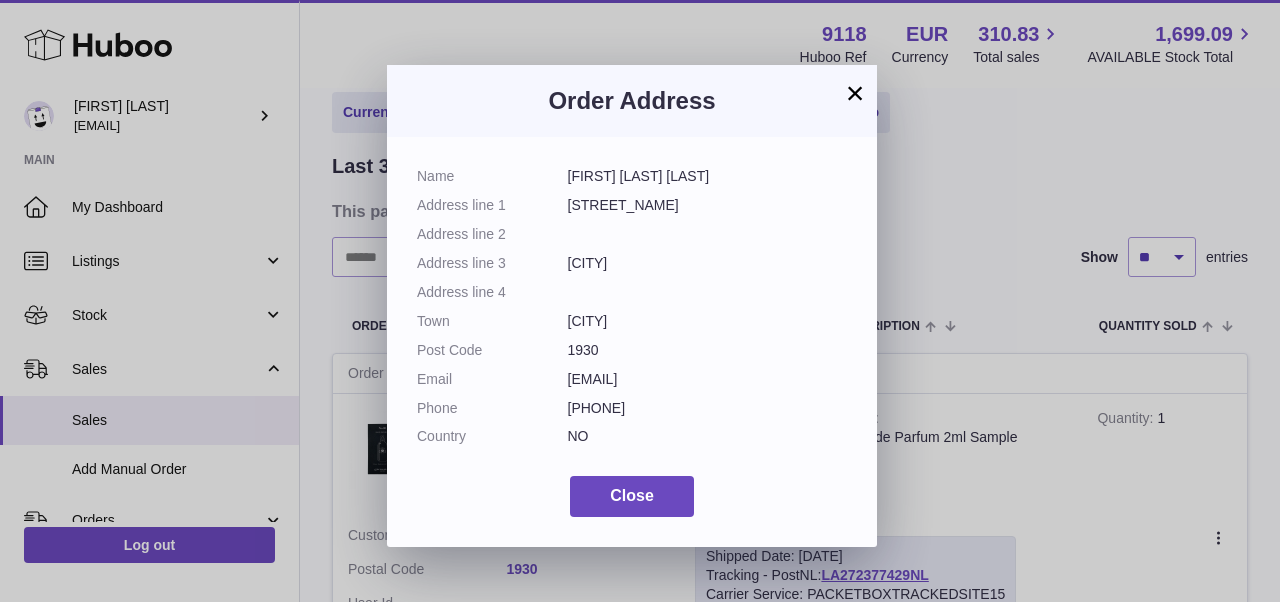 click on "×" at bounding box center (855, 93) 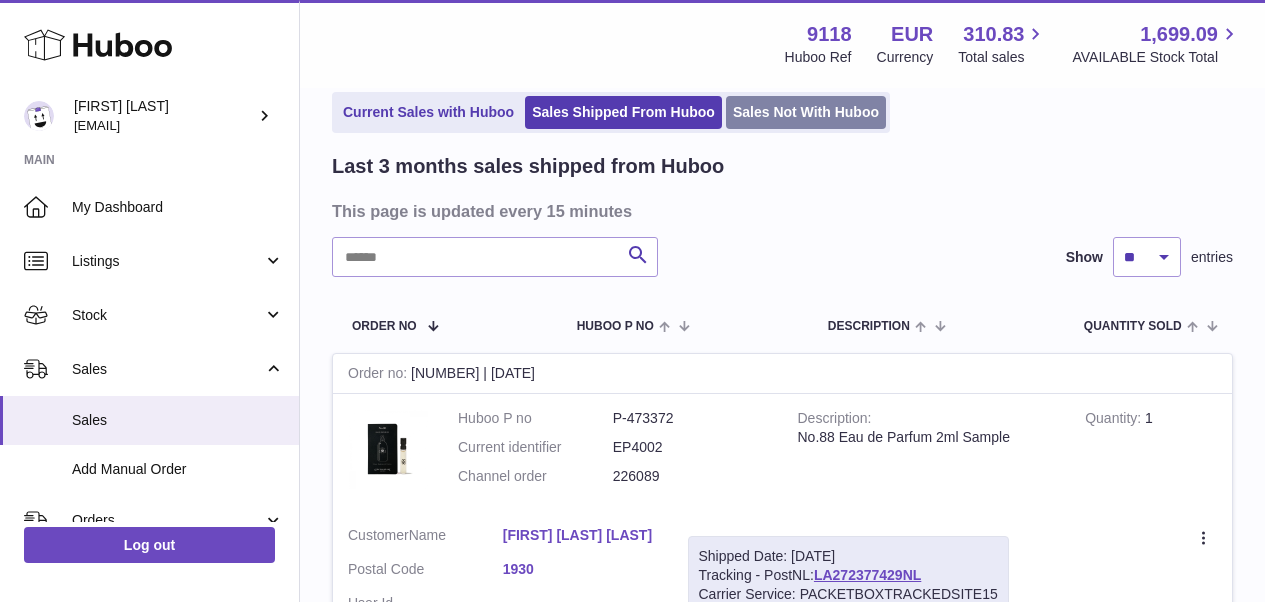 click on "Sales Not With Huboo" at bounding box center (806, 112) 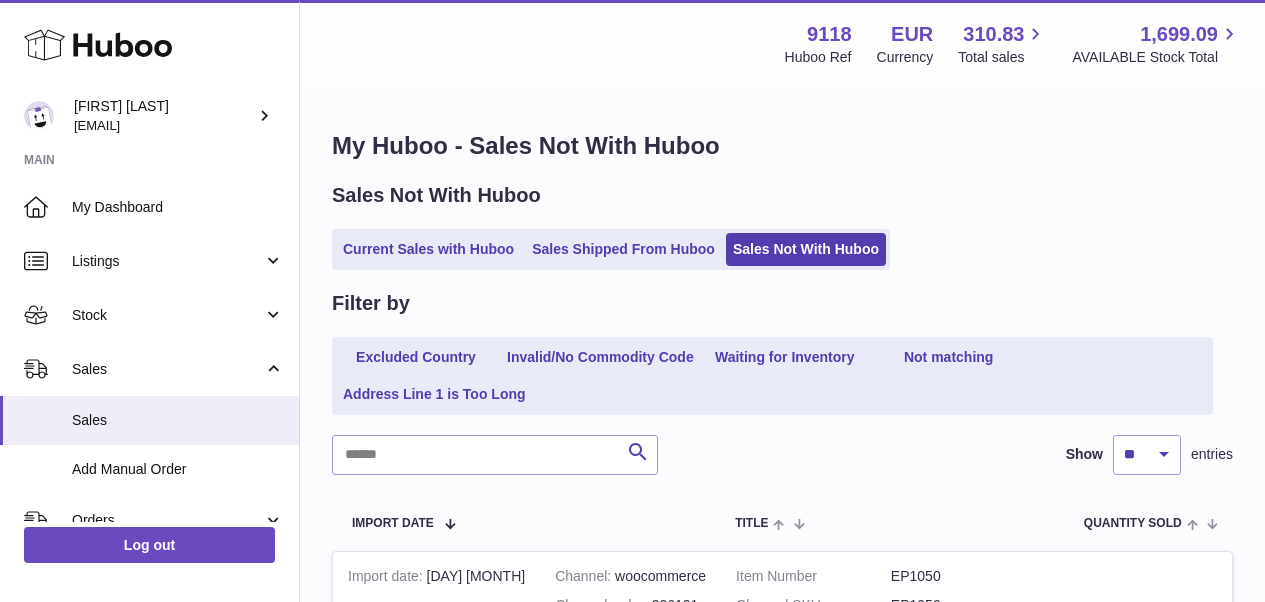 scroll, scrollTop: 0, scrollLeft: 0, axis: both 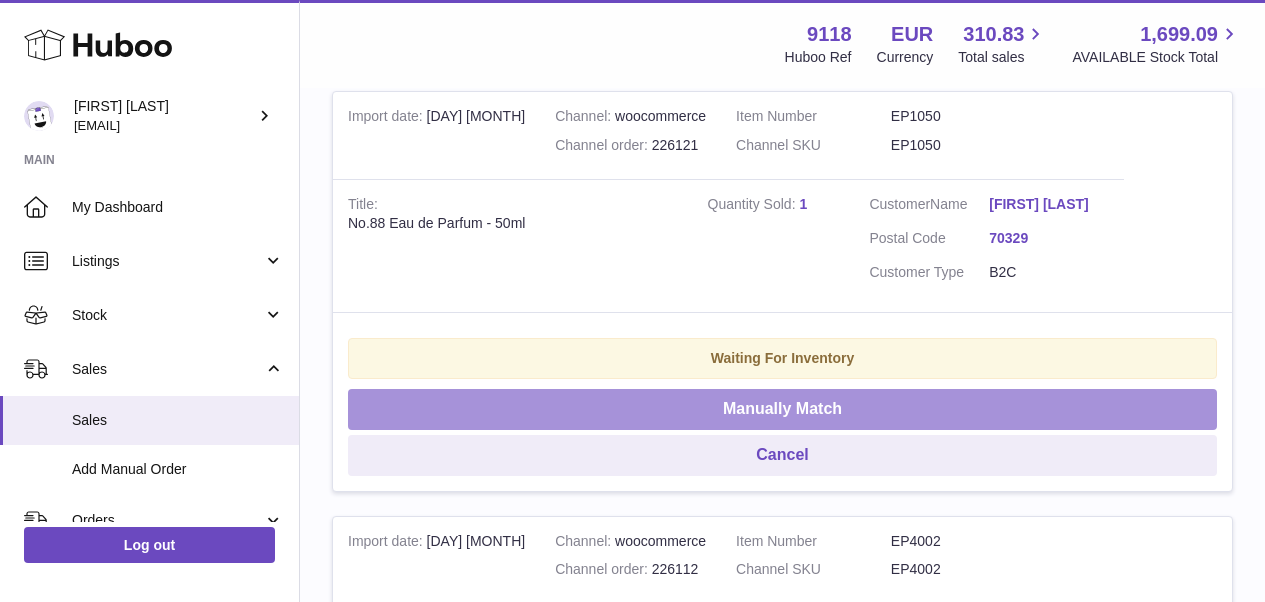 click on "Manually Match" at bounding box center (782, 409) 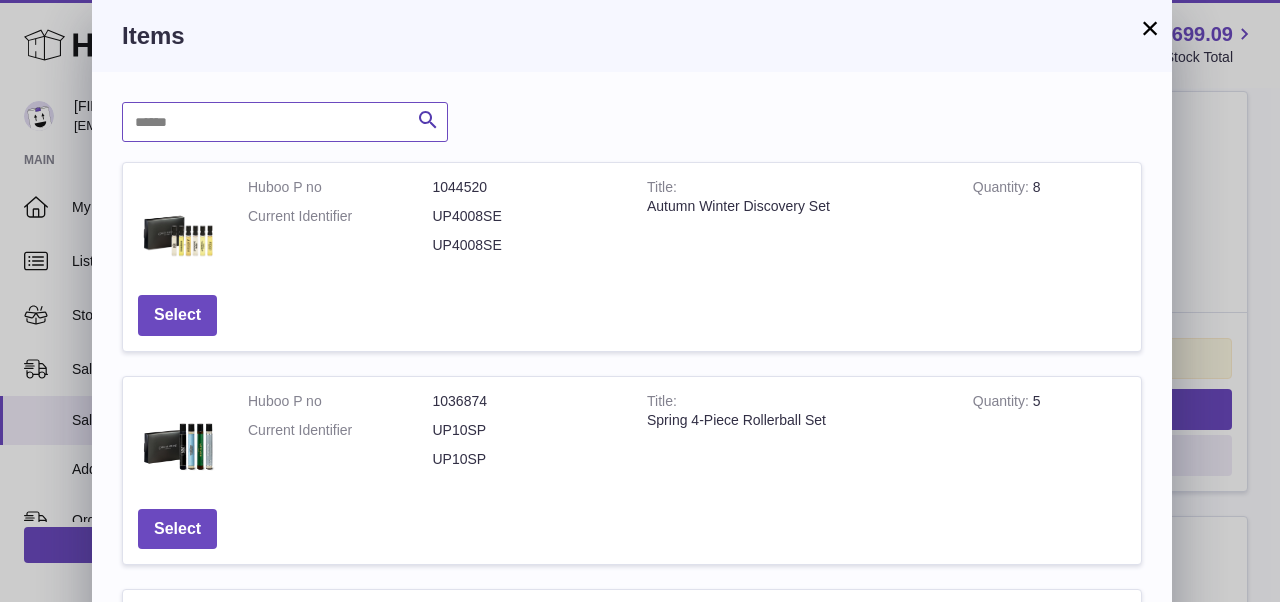 click at bounding box center [285, 122] 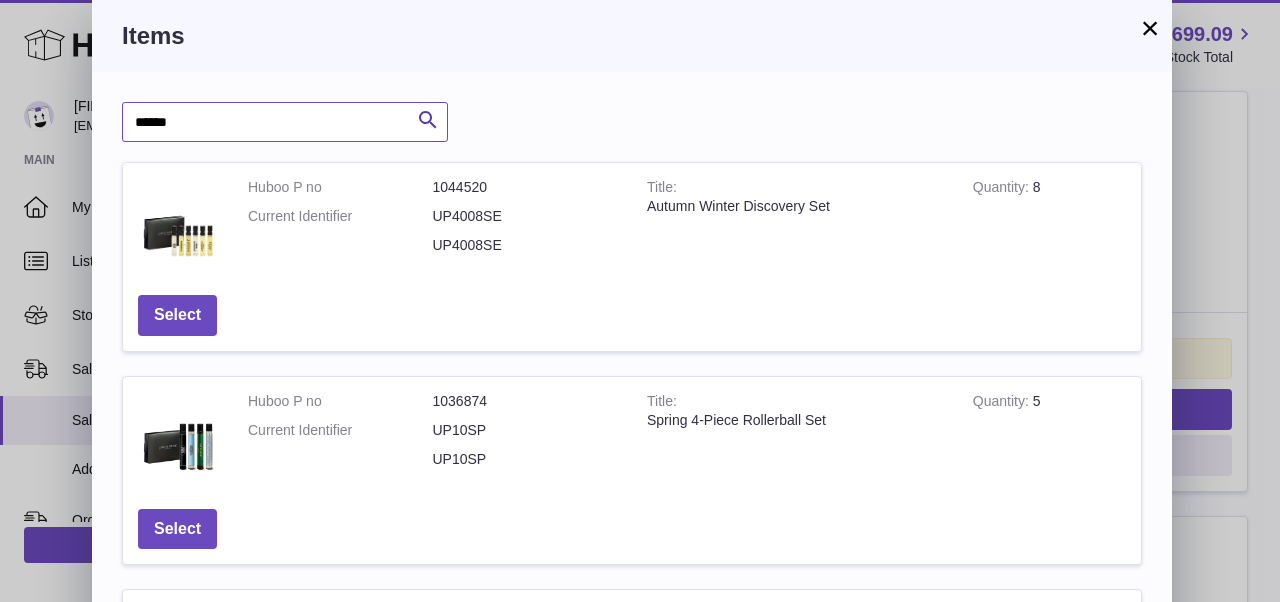 type on "******" 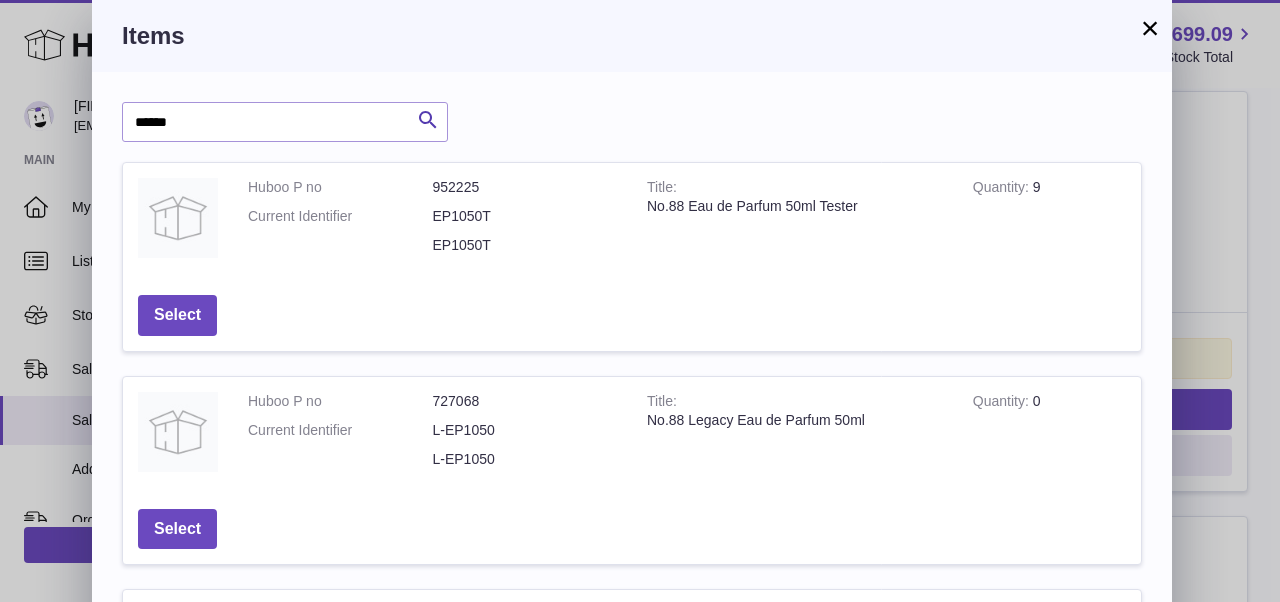 click on "******     Search     Huboo P no   Title   Quantity   Action     Huboo P no   952225   Current Identifier   EP1050T       EP1050T   Title   No.88 Eau de Parfum 50ml Tester     Quantity
9
Select
Huboo P no   727068   Current Identifier   L-EP1050       L-EP1050   Title   No.88 Legacy Eau de Parfum 50ml     Quantity
0
Select
Huboo P no   473416   Current Identifier   EP1050       EP1050   Title   No.88 Eau de Parfum Spray 50ml     Quantity
12
Select
Close" at bounding box center (632, 482) 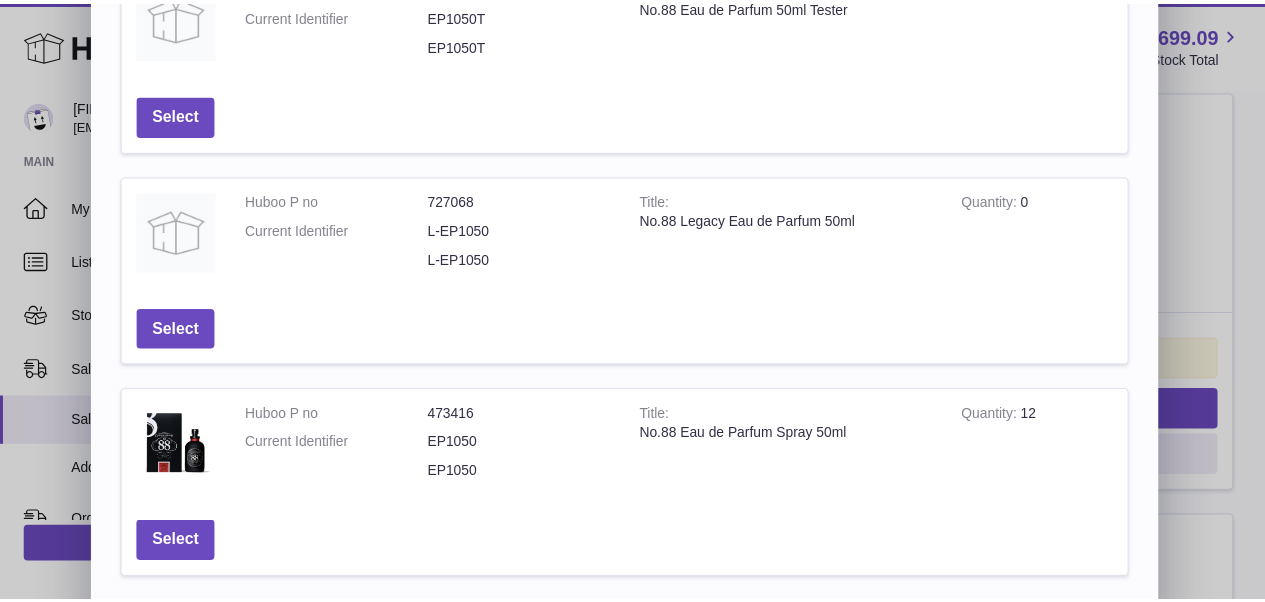 scroll, scrollTop: 240, scrollLeft: 0, axis: vertical 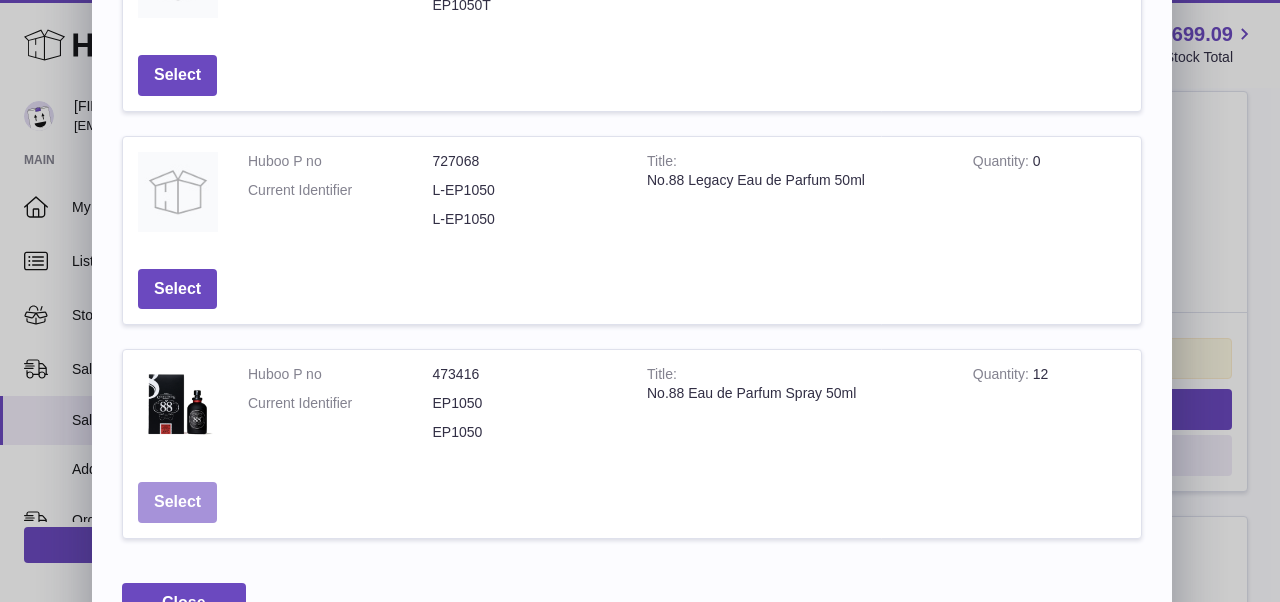 click on "Select" at bounding box center (177, 502) 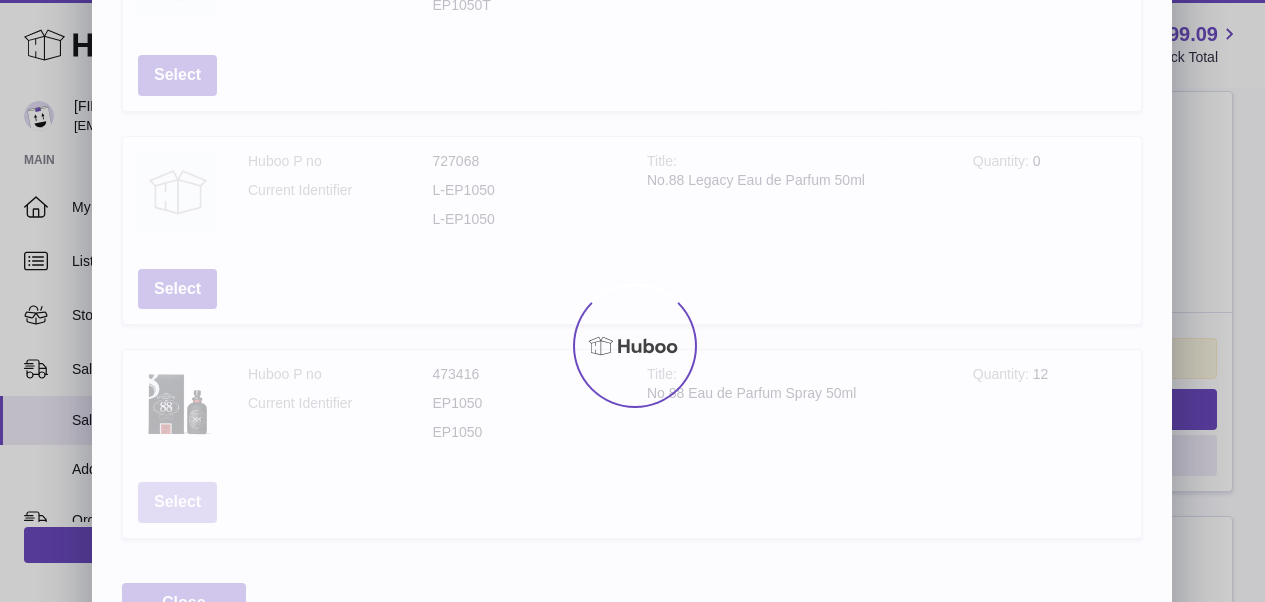 scroll, scrollTop: 0, scrollLeft: 0, axis: both 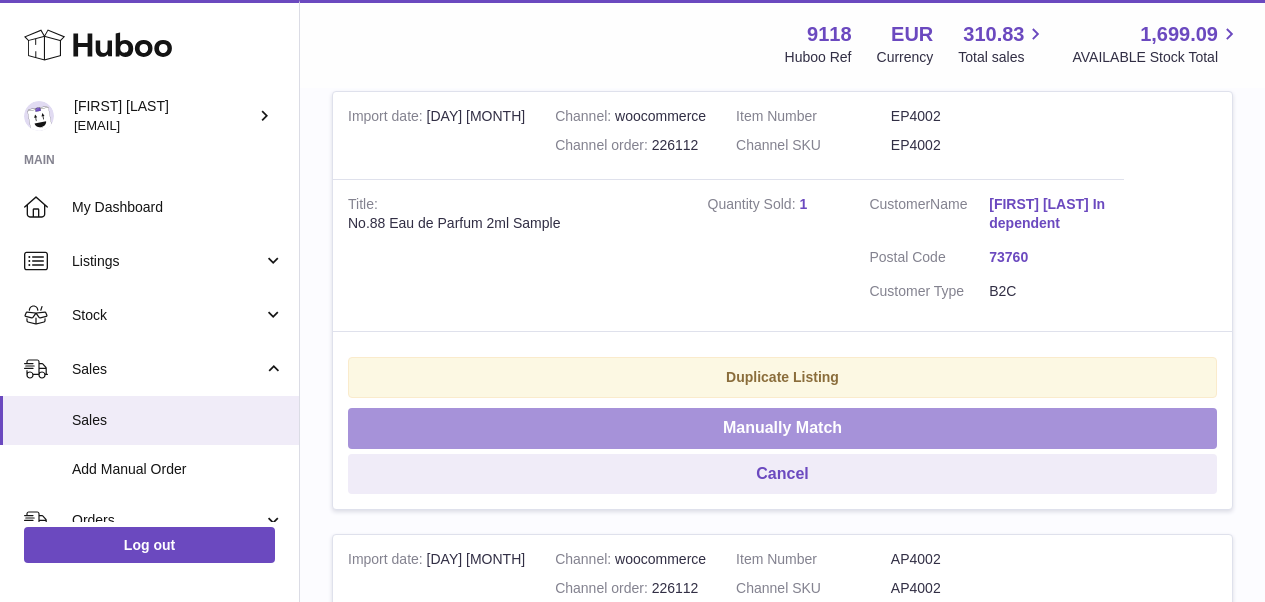 click on "Manually Match" at bounding box center [782, 428] 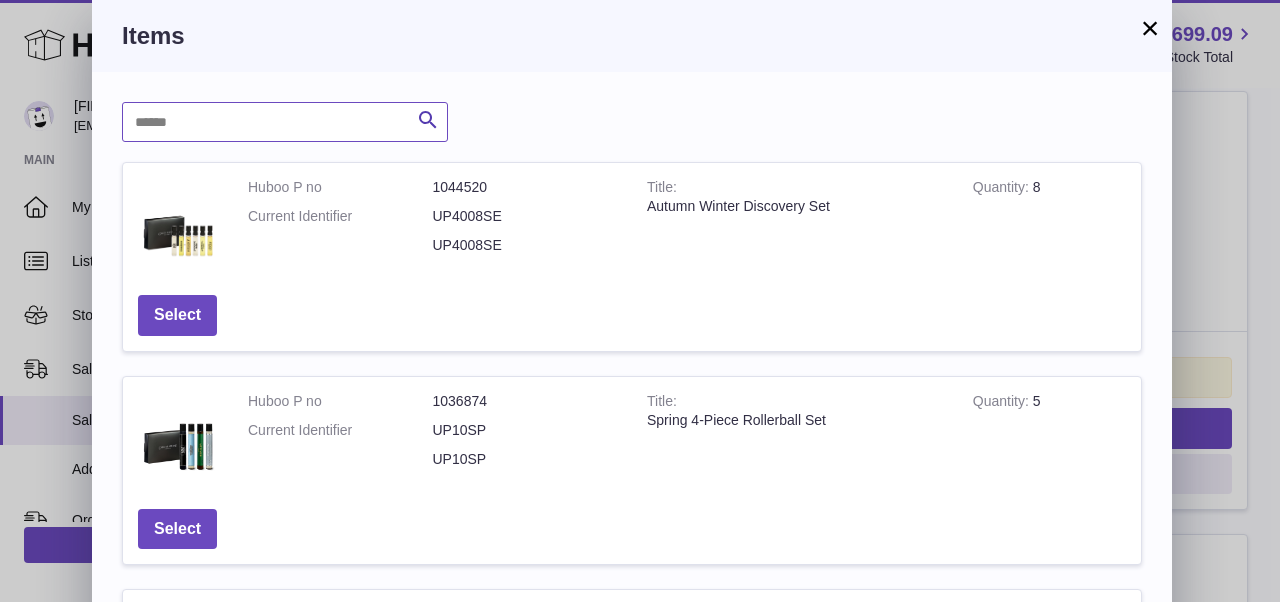 click at bounding box center (285, 122) 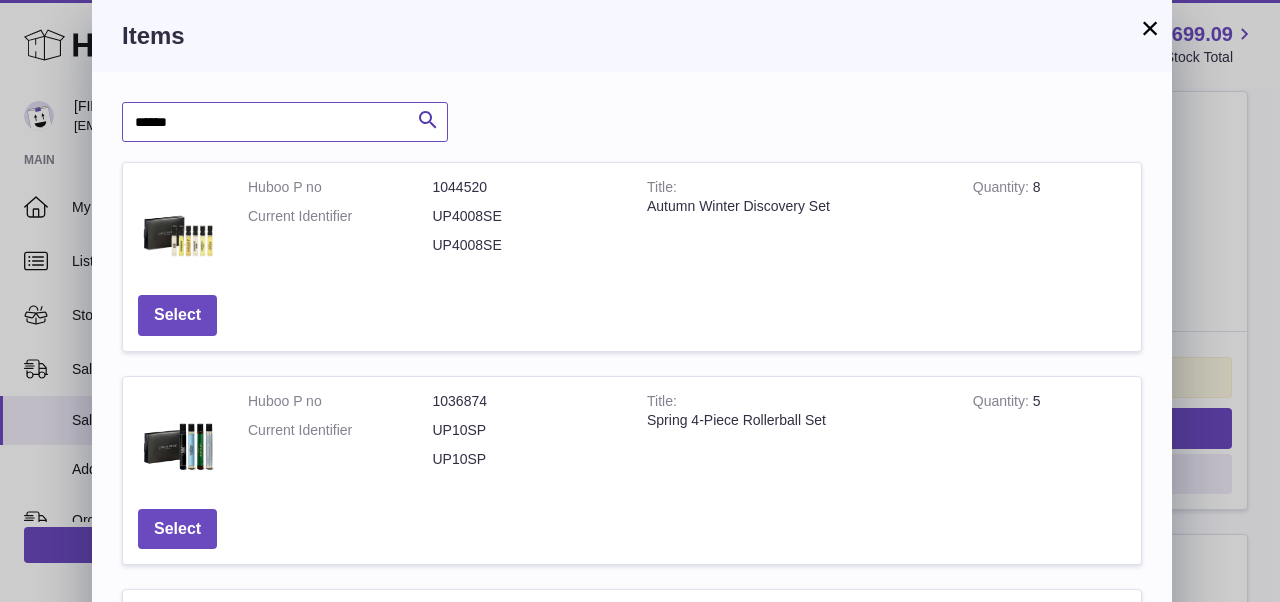 type on "******" 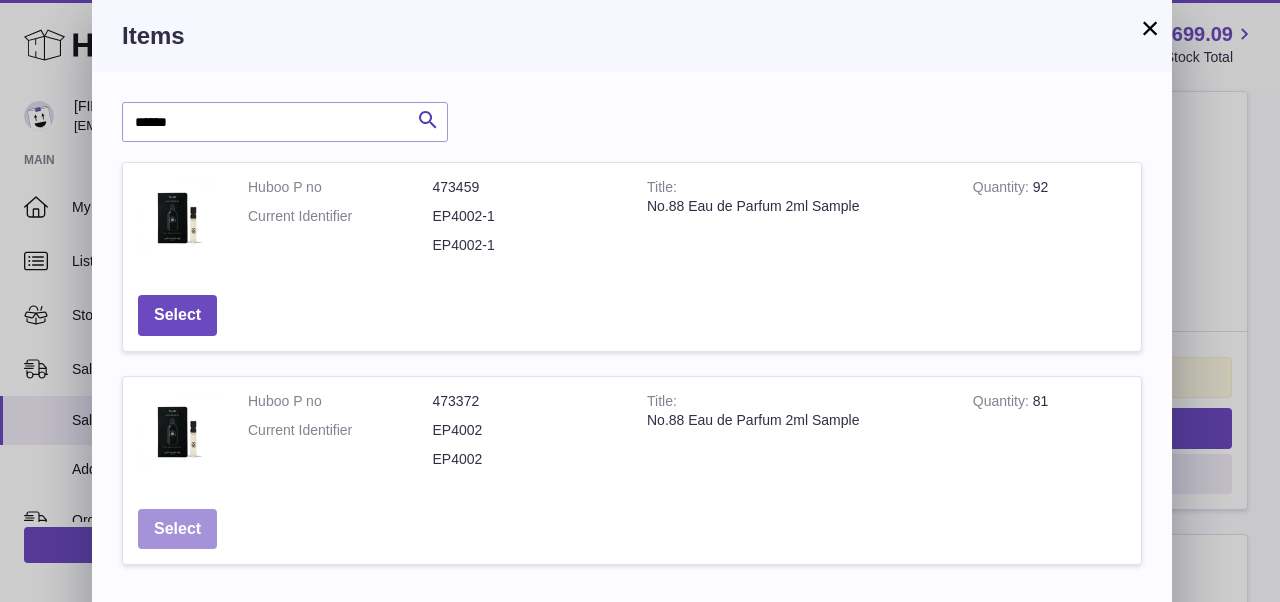 click on "Select" at bounding box center (177, 529) 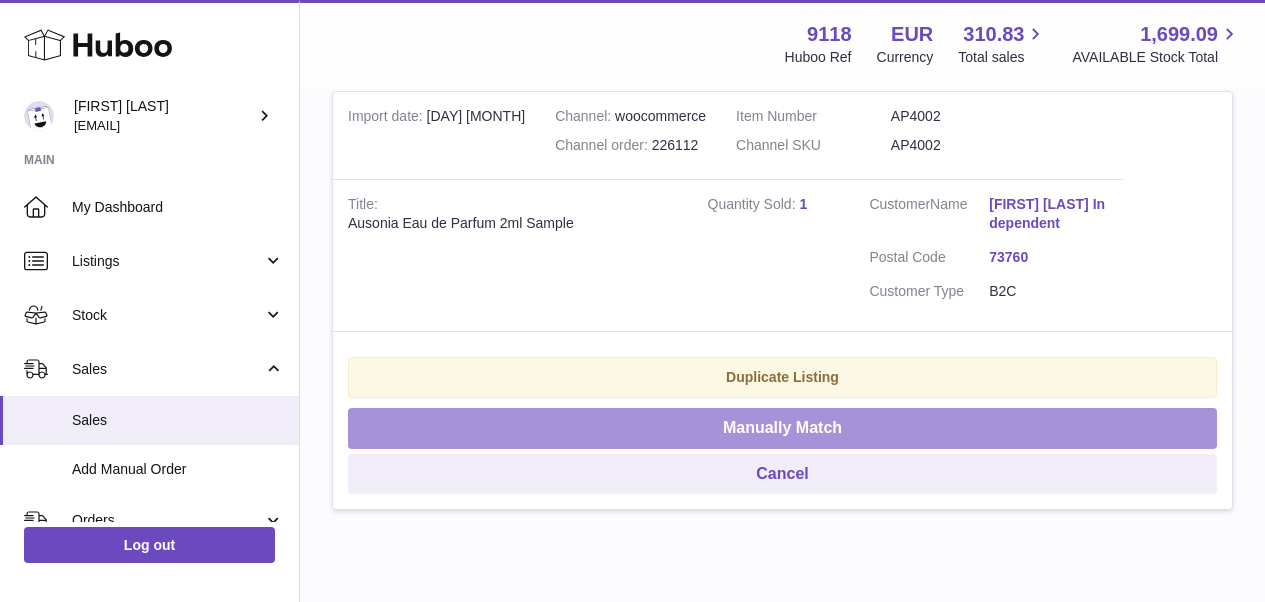 click on "Manually Match" at bounding box center (782, 428) 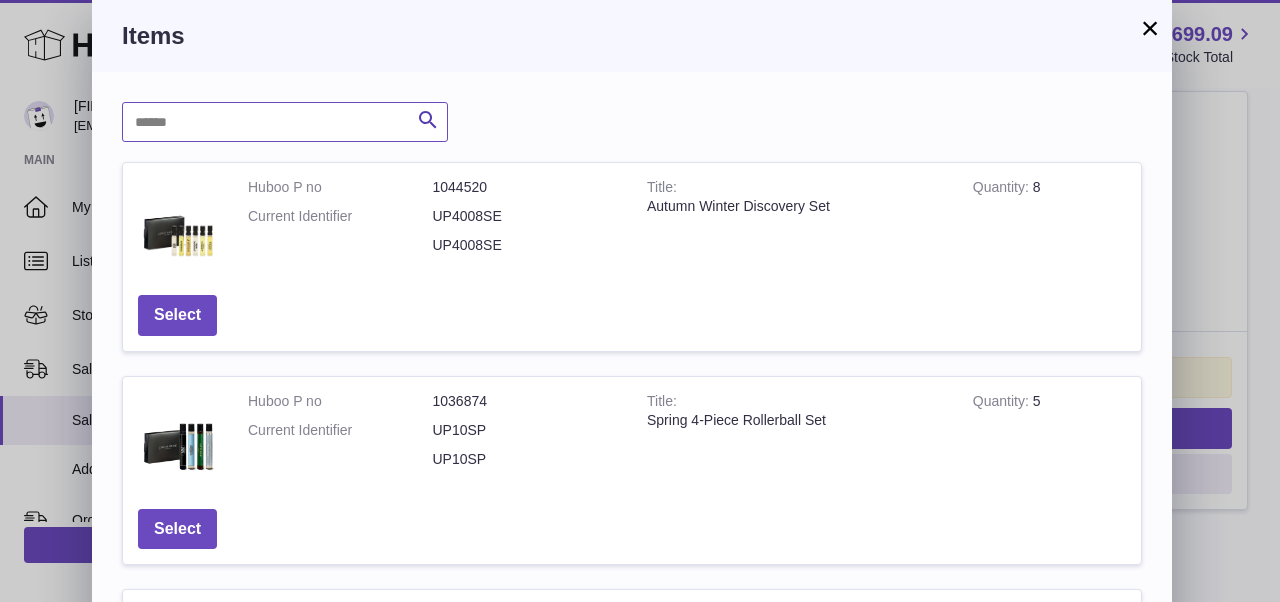 click at bounding box center (285, 122) 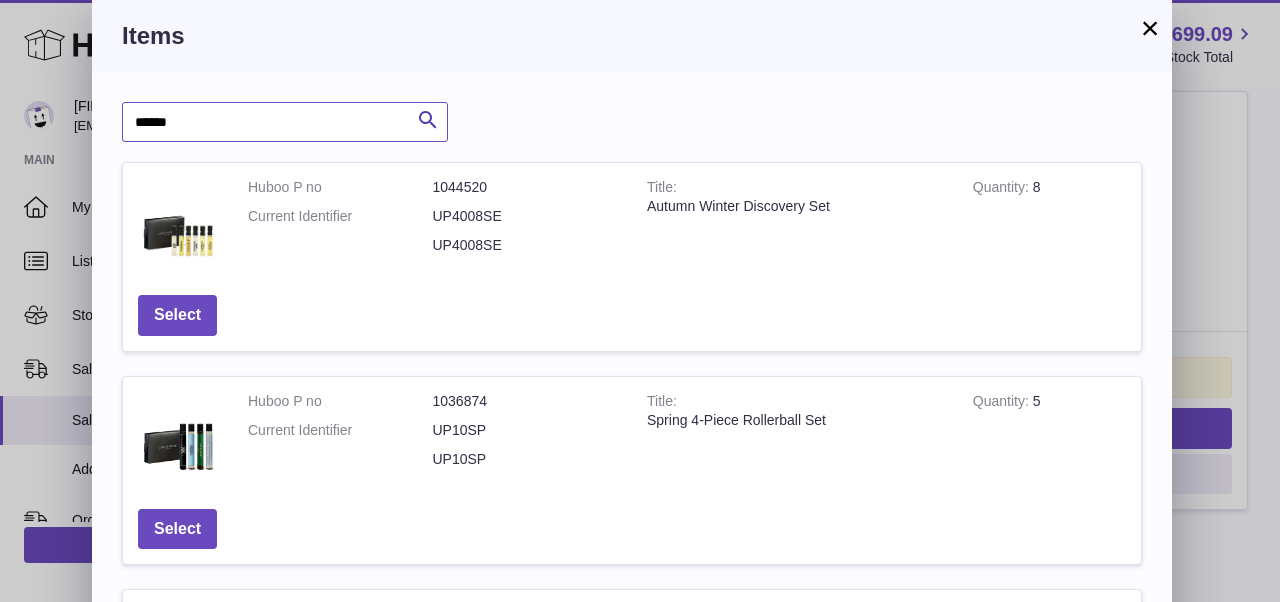 type on "******" 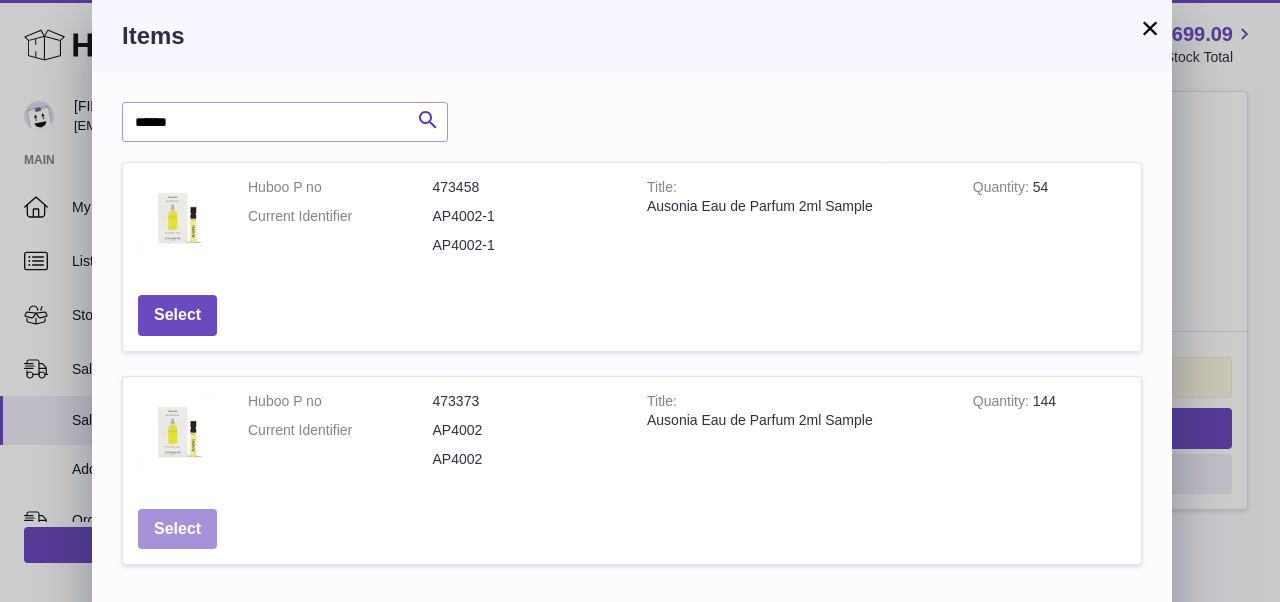 click on "Select" at bounding box center (177, 529) 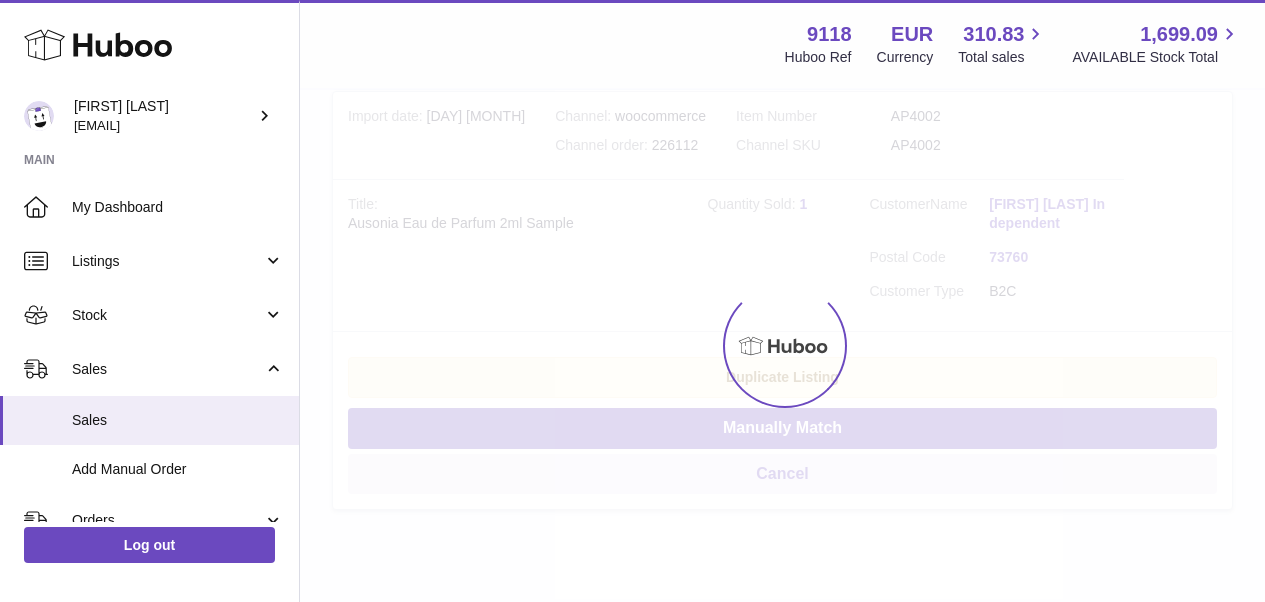 scroll, scrollTop: 101, scrollLeft: 0, axis: vertical 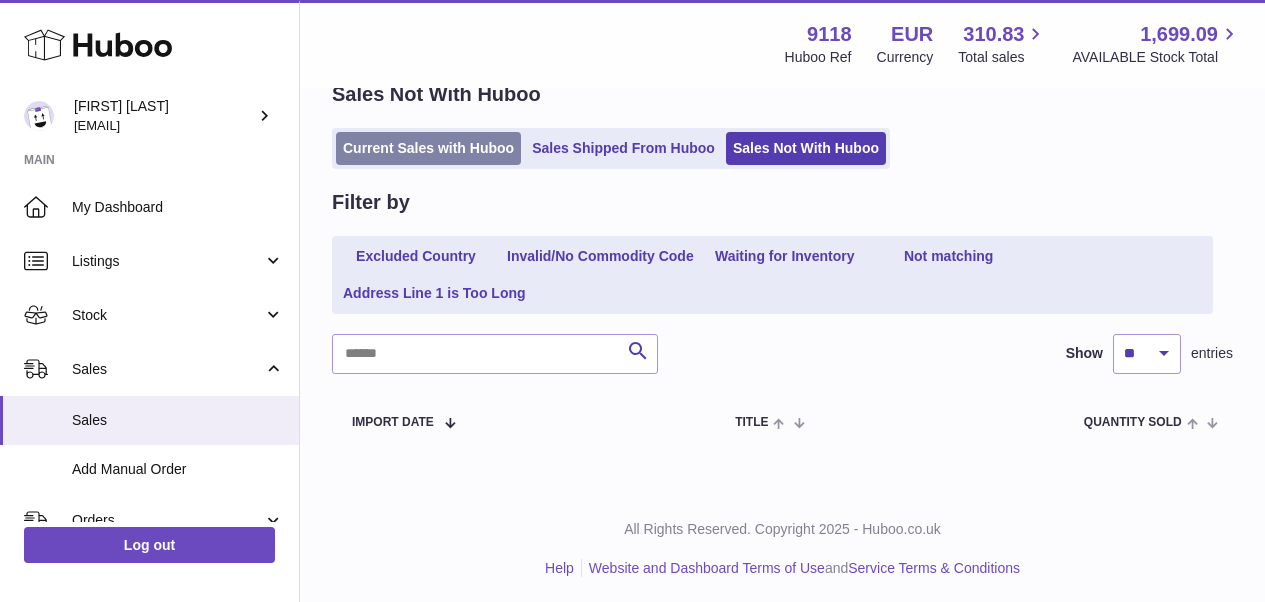 click on "Current Sales with Huboo" at bounding box center (428, 148) 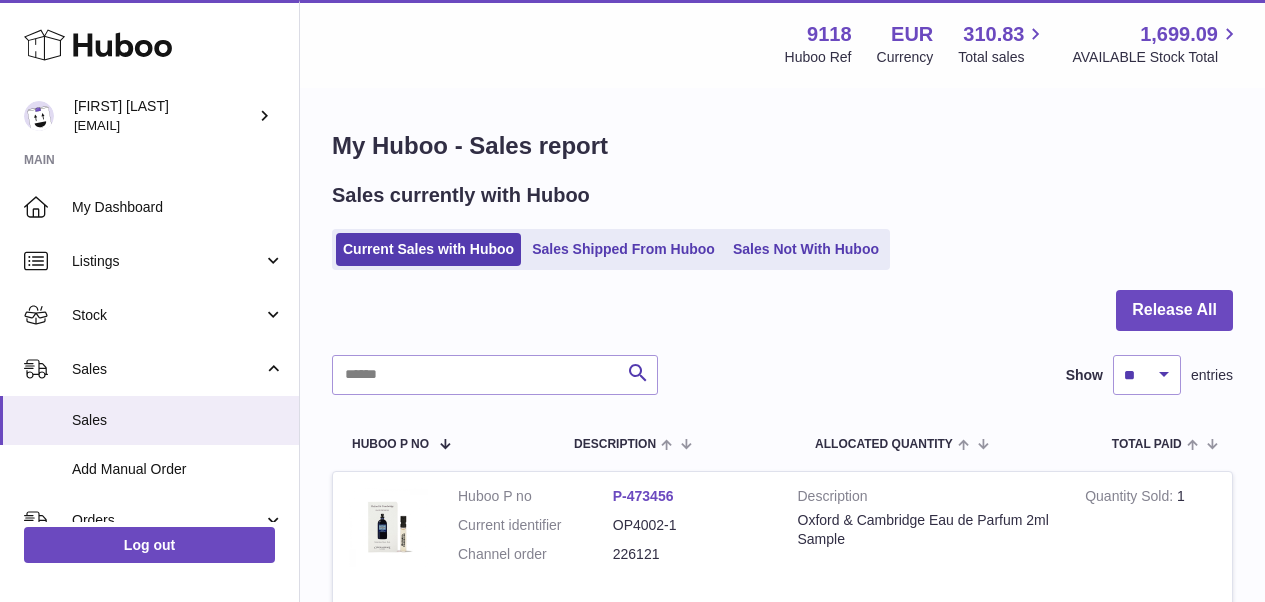 scroll, scrollTop: 0, scrollLeft: 0, axis: both 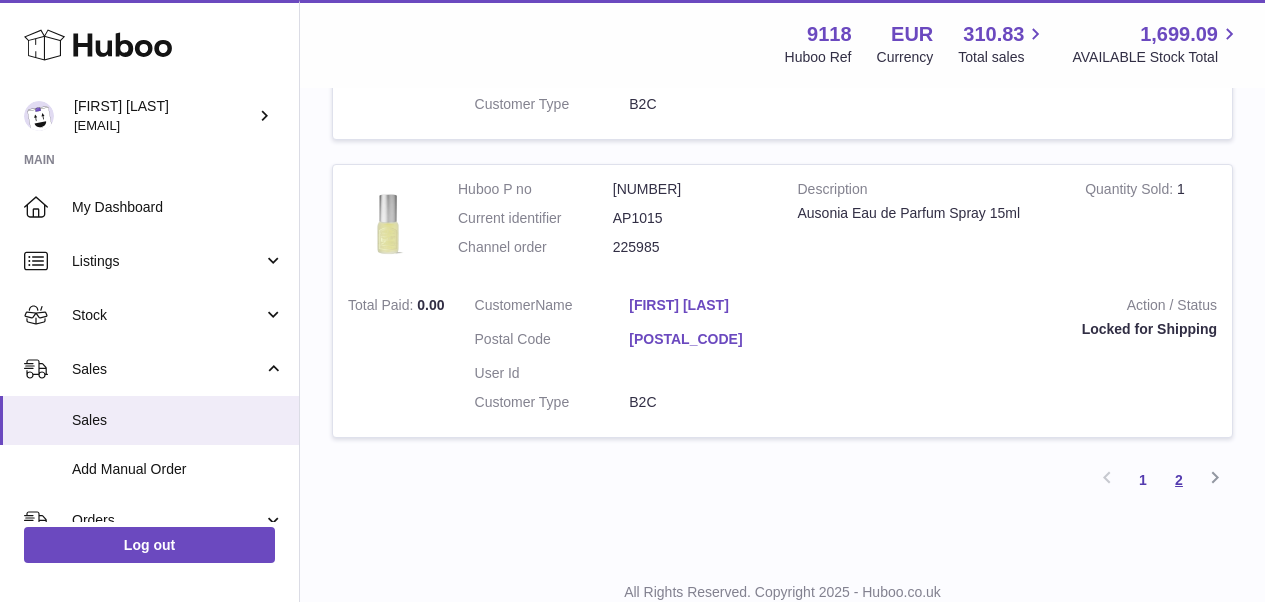 click on "2" at bounding box center (1179, 480) 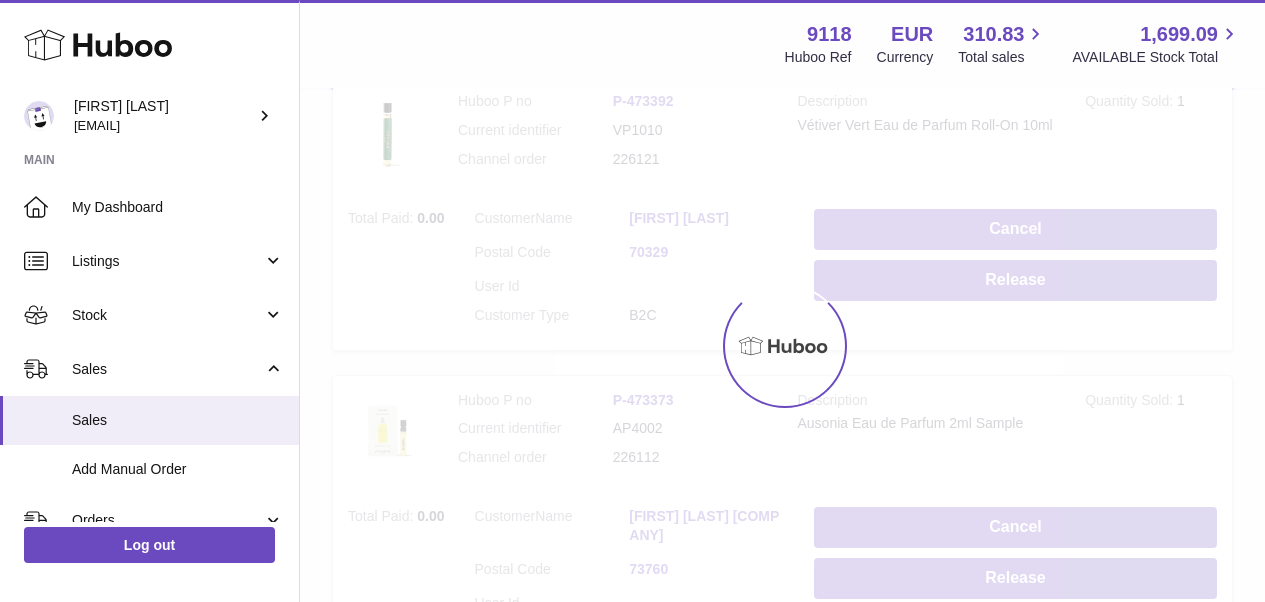 scroll, scrollTop: 90, scrollLeft: 0, axis: vertical 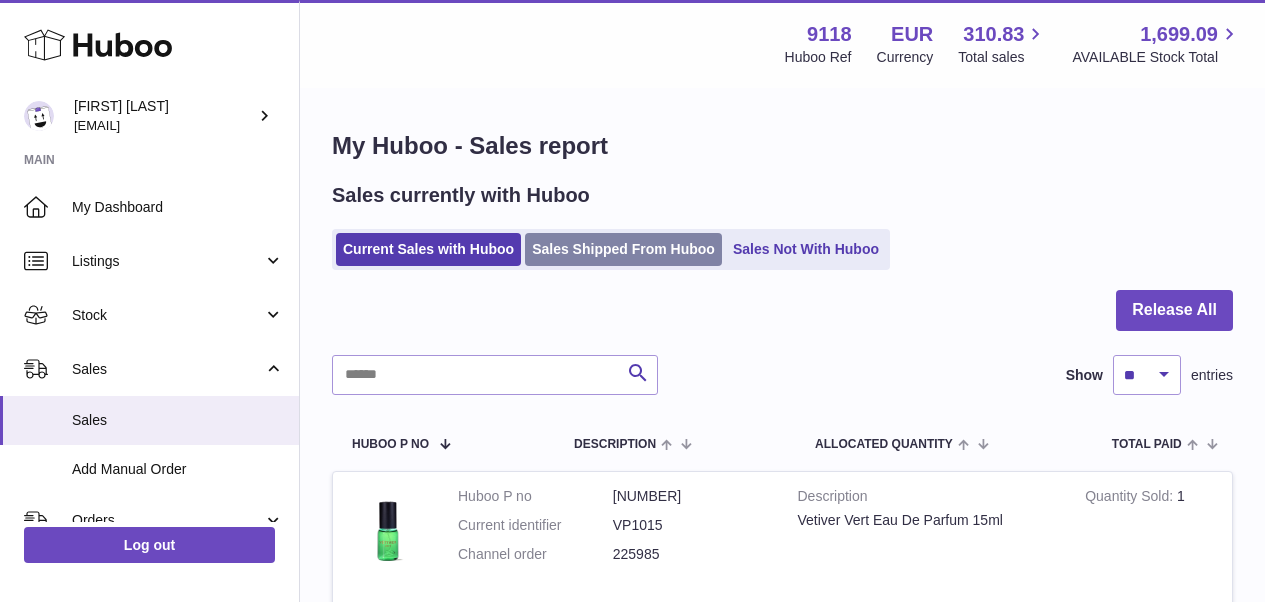click on "Sales Shipped From Huboo" at bounding box center [623, 249] 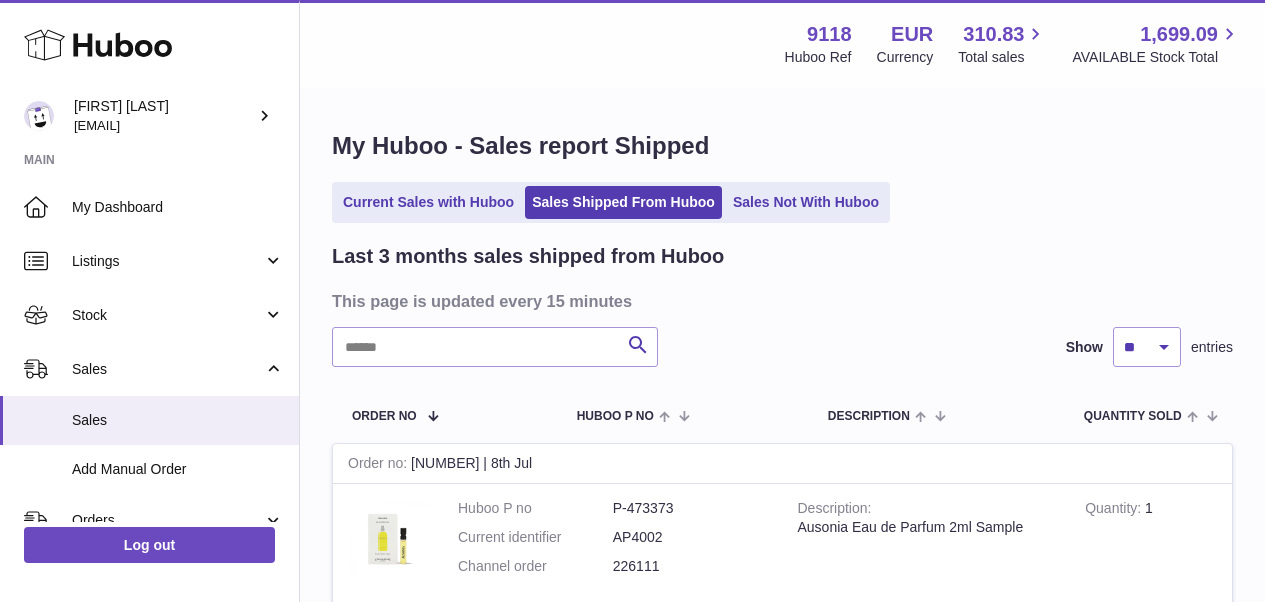scroll, scrollTop: 0, scrollLeft: 0, axis: both 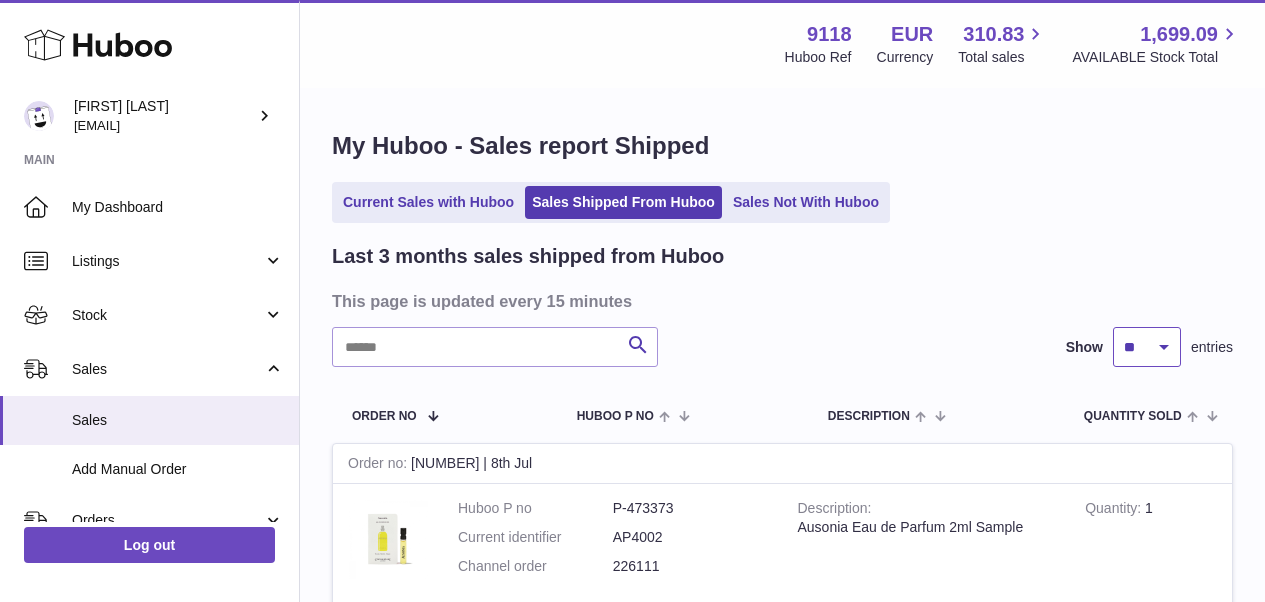 select on "**" 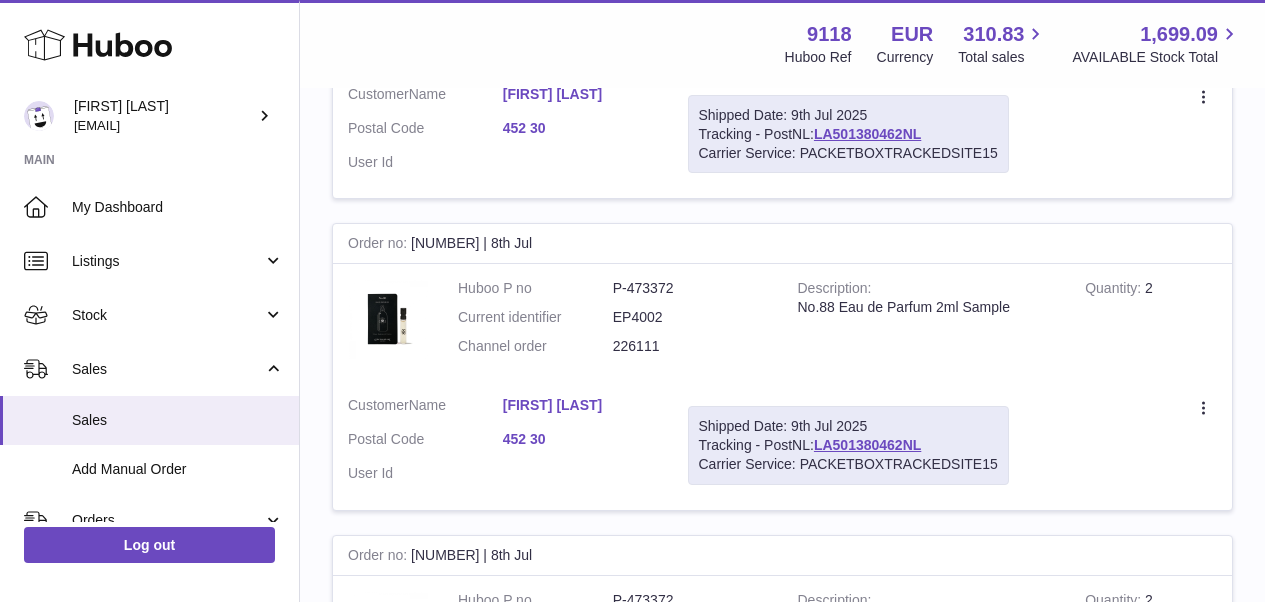 scroll, scrollTop: 716, scrollLeft: 0, axis: vertical 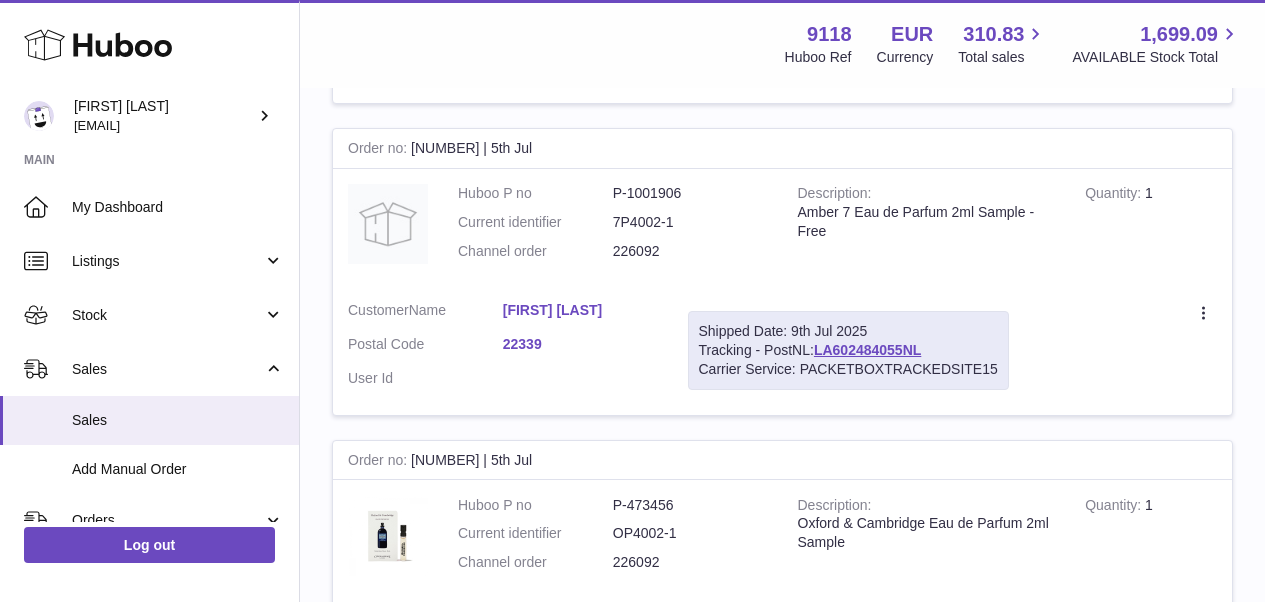 click on "Jörg Beuck" at bounding box center (580, 621) 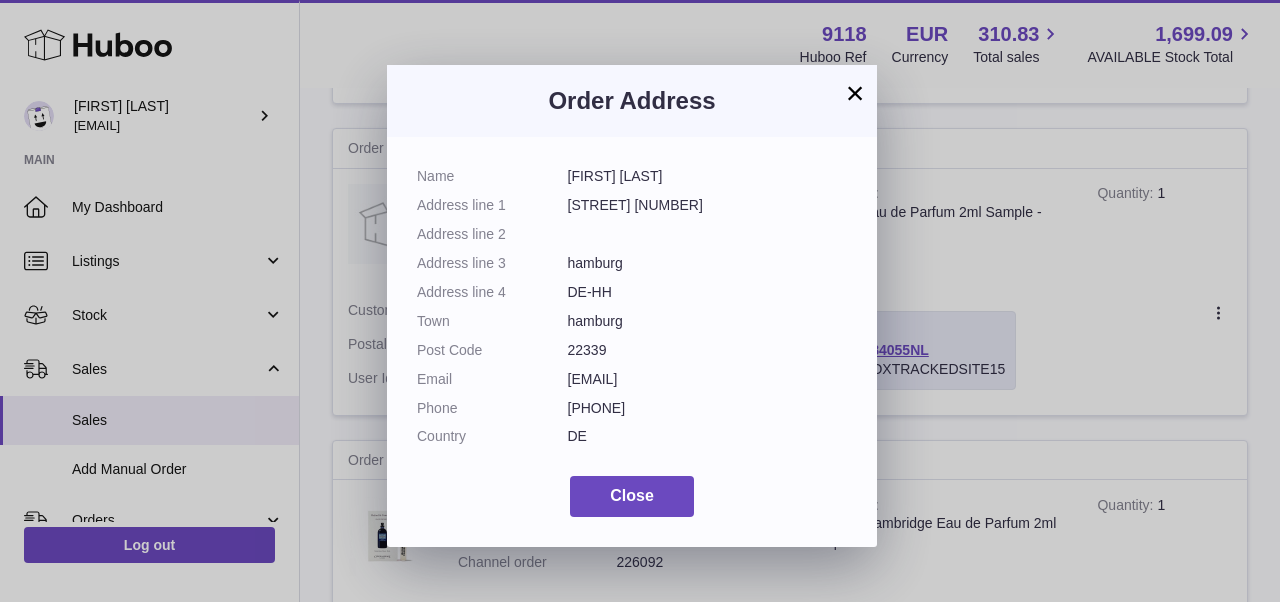 click on "×" at bounding box center (855, 93) 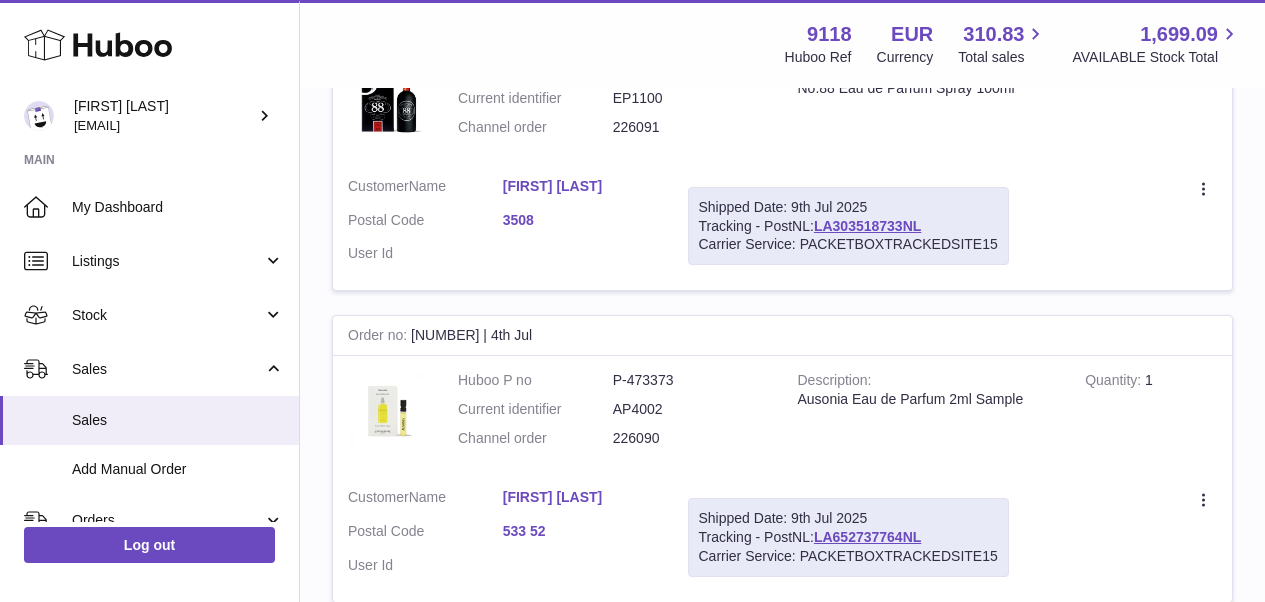 scroll, scrollTop: 14766, scrollLeft: 0, axis: vertical 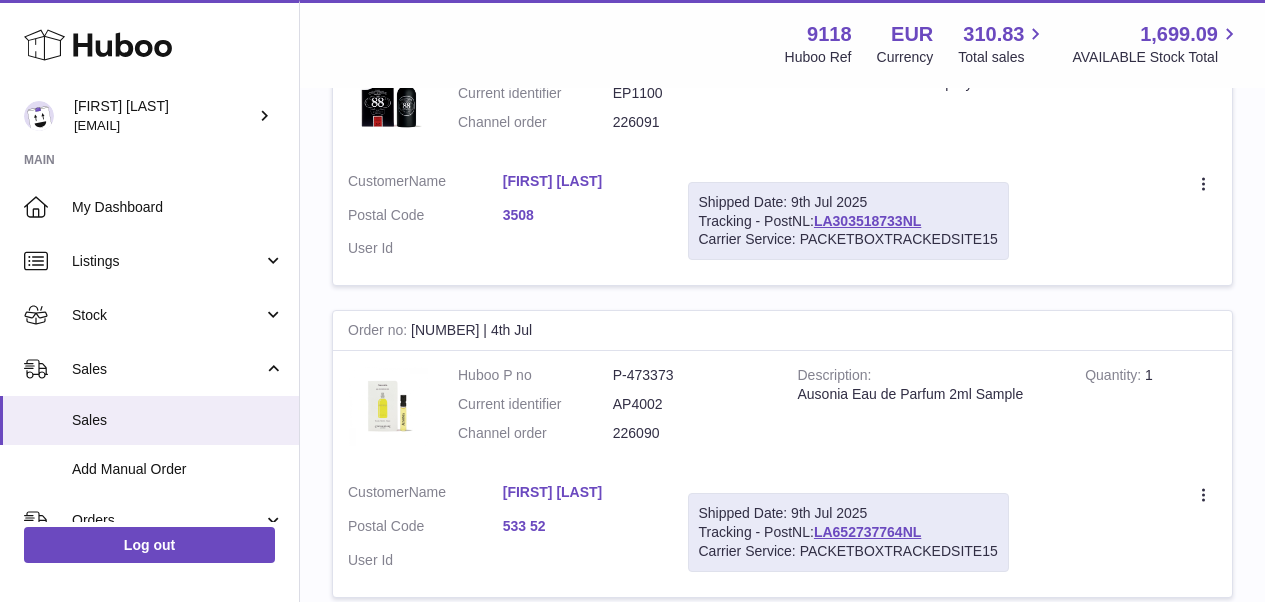 click on "Petr Gerlich" at bounding box center [580, 803] 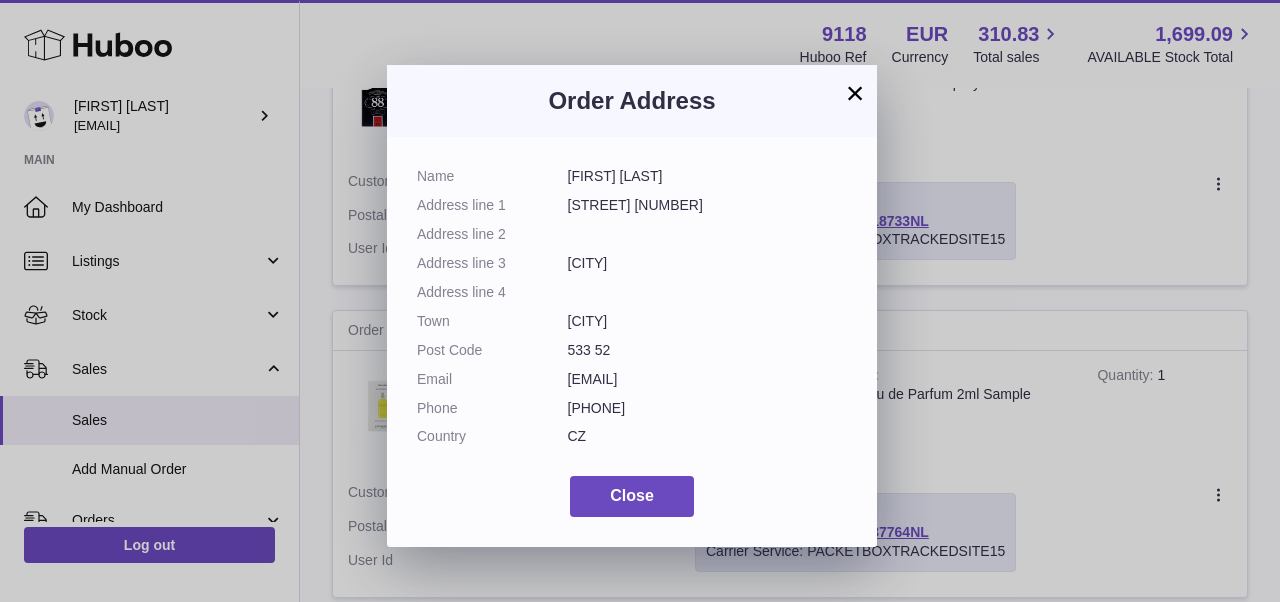 click on "×
Order Address
Name
Petr Gerlich
Address line 1
Brozany 86
Address line 2
Address line 3
Staré Hradiště
Address line 4
Town
Staré Hradiště
Post Code
533 52
Email
gerlich.petr96@gmail.com
Phone
+420604507370
Country
CZ    Close" at bounding box center (640, 301) 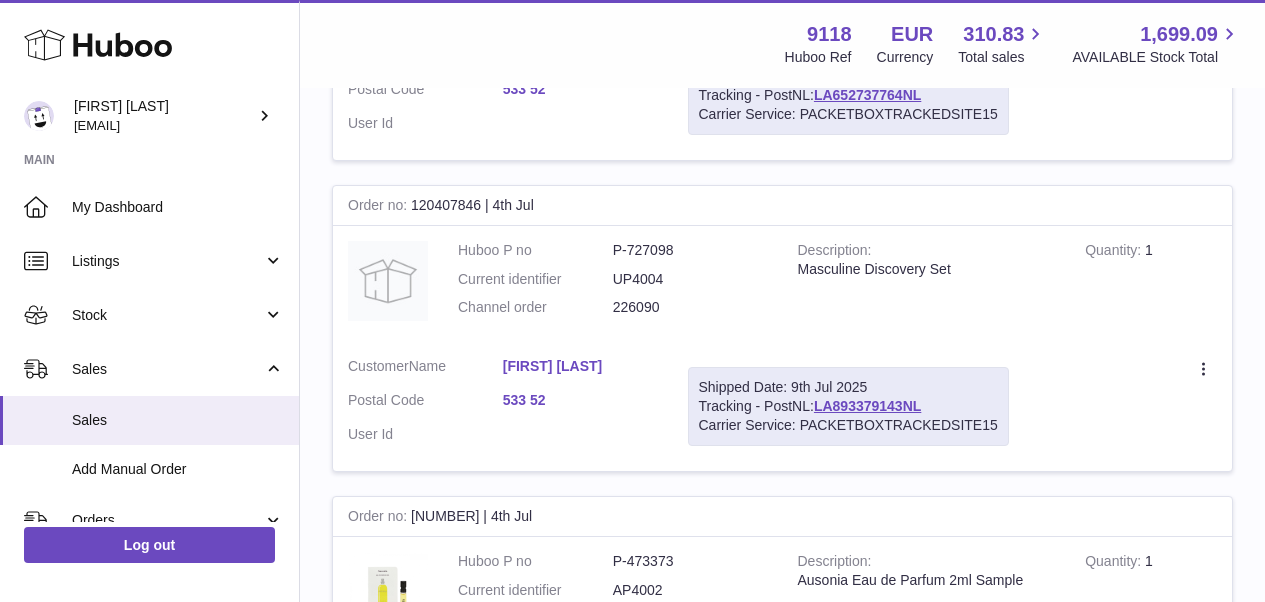 scroll, scrollTop: 15256, scrollLeft: 0, axis: vertical 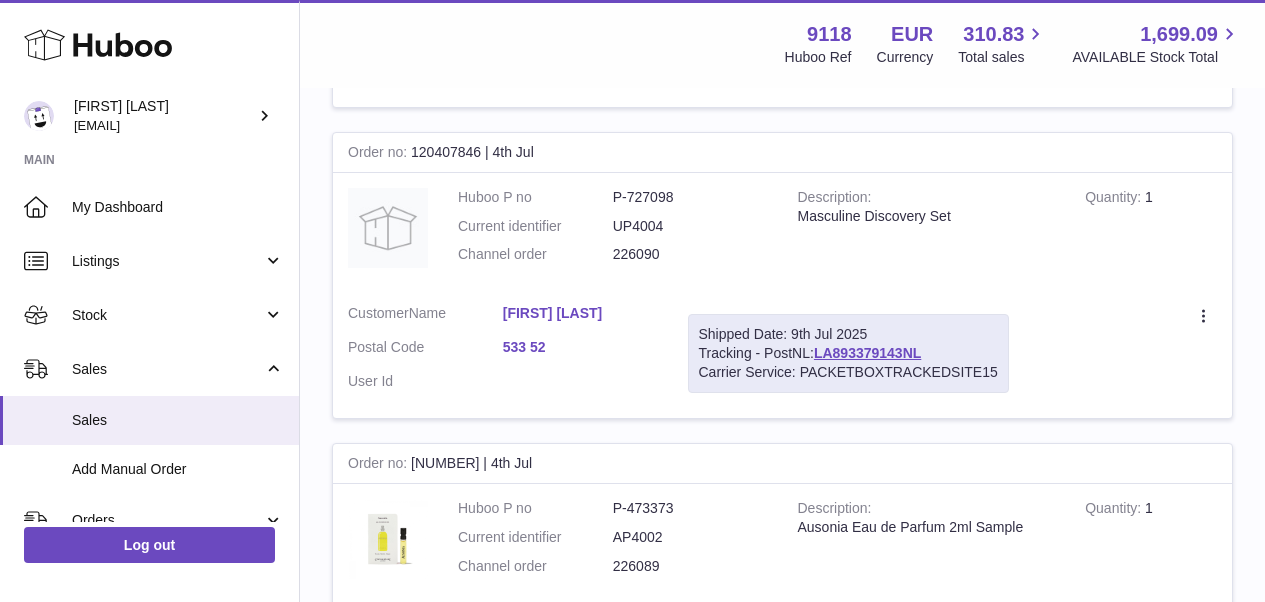 click on "2" at bounding box center (1035, 772) 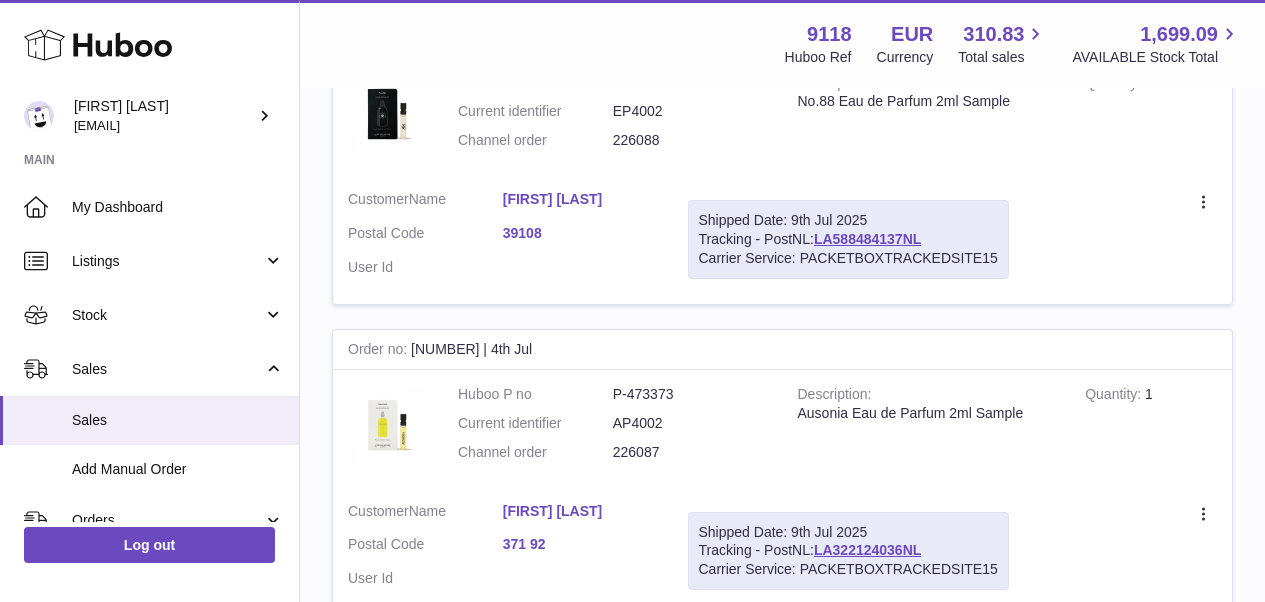 scroll, scrollTop: 1776, scrollLeft: 0, axis: vertical 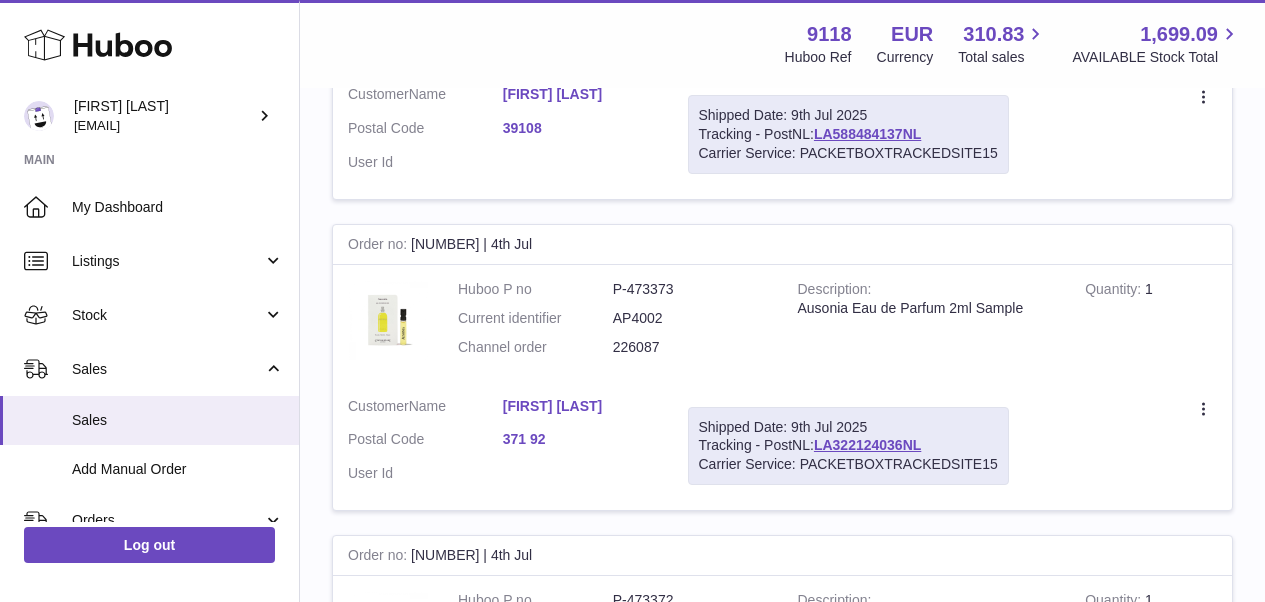 click on "MAGNUS BERG" at bounding box center (580, 406) 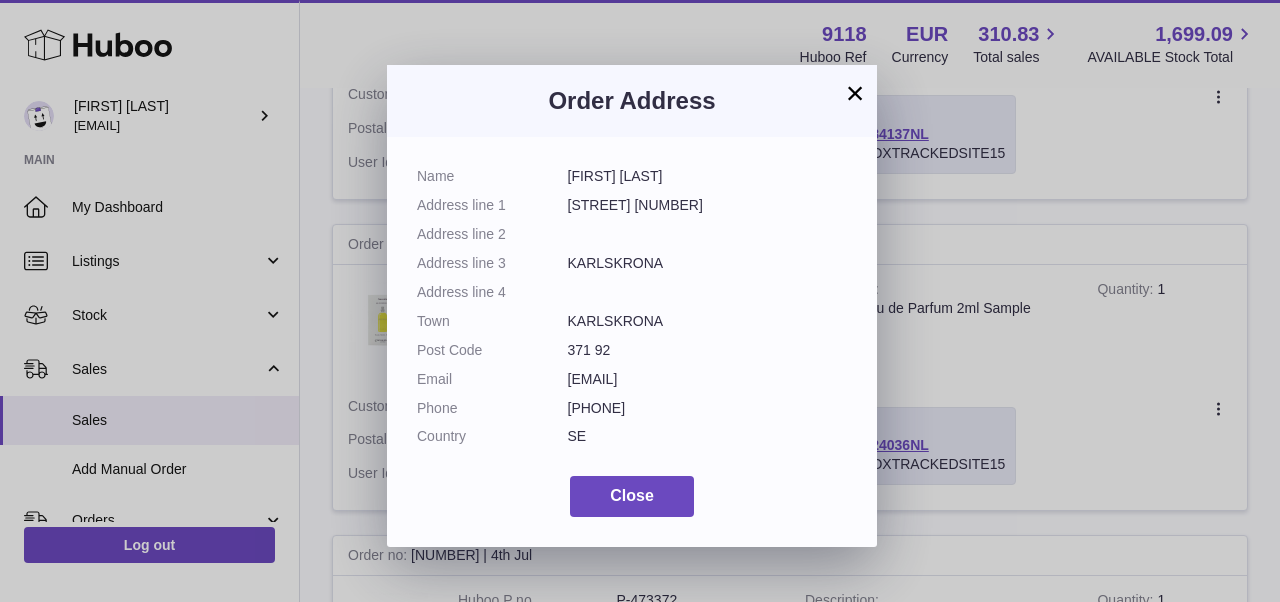 click on "×
Order Address
Name
MAGNUS BERG
Address line 1
AUGERUMS GÅRD 2
Address line 2
Address line 3
KARLSKRONA
Address line 4
Town
KARLSKRONA
Post Code
371 92
Email
m0709423834@gmail.com
Phone
0709423834
Country
SE    Close" at bounding box center (640, 301) 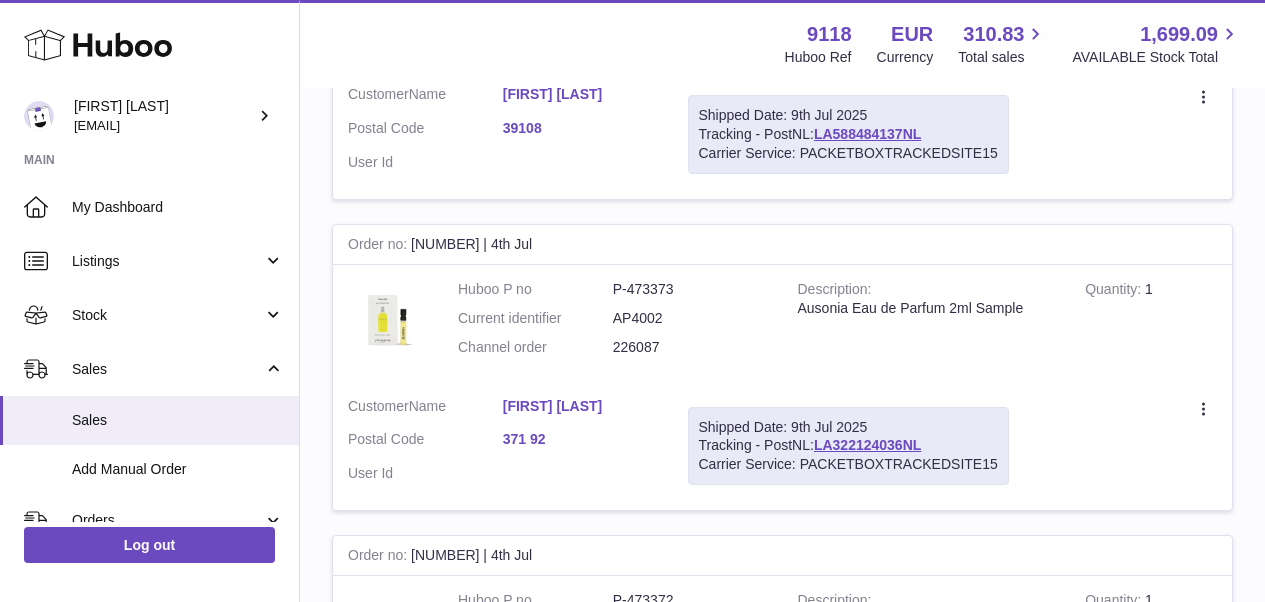 scroll, scrollTop: 2338, scrollLeft: 0, axis: vertical 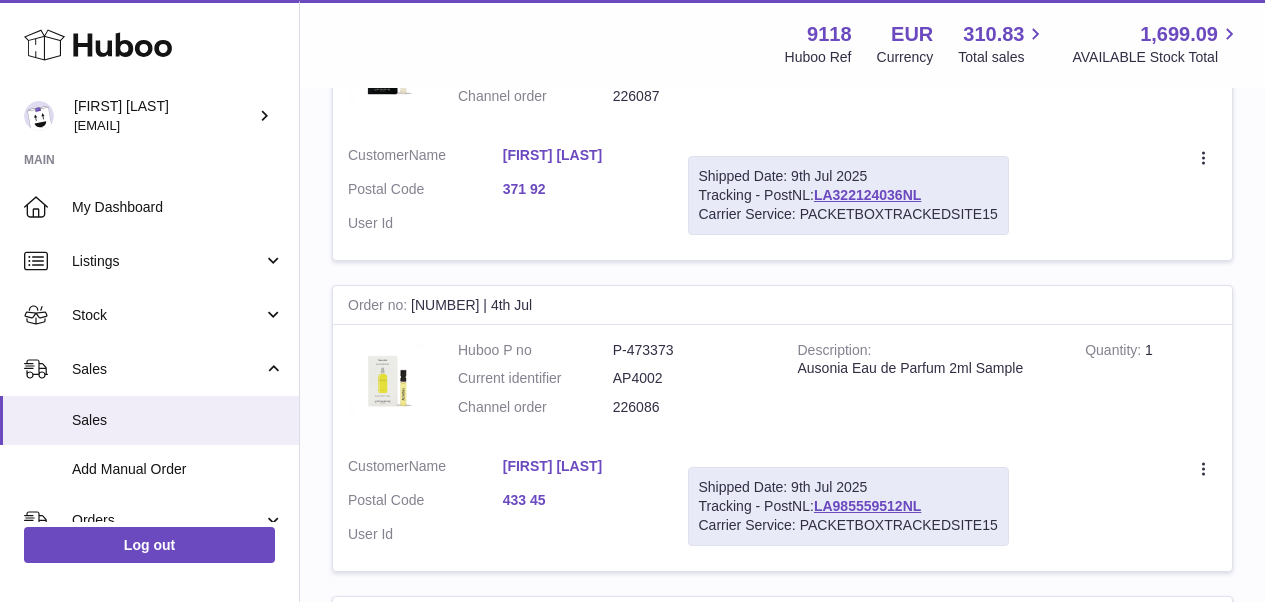 click on "Juhani Turpeenoja" at bounding box center [580, 466] 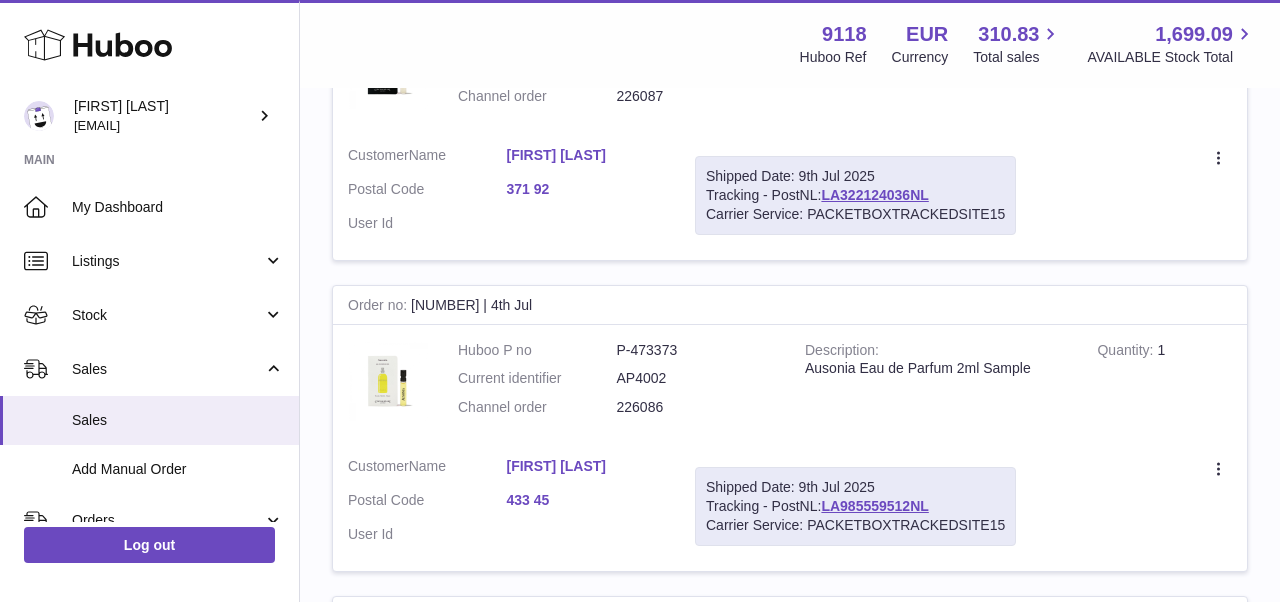 click at bounding box center (640, 301) 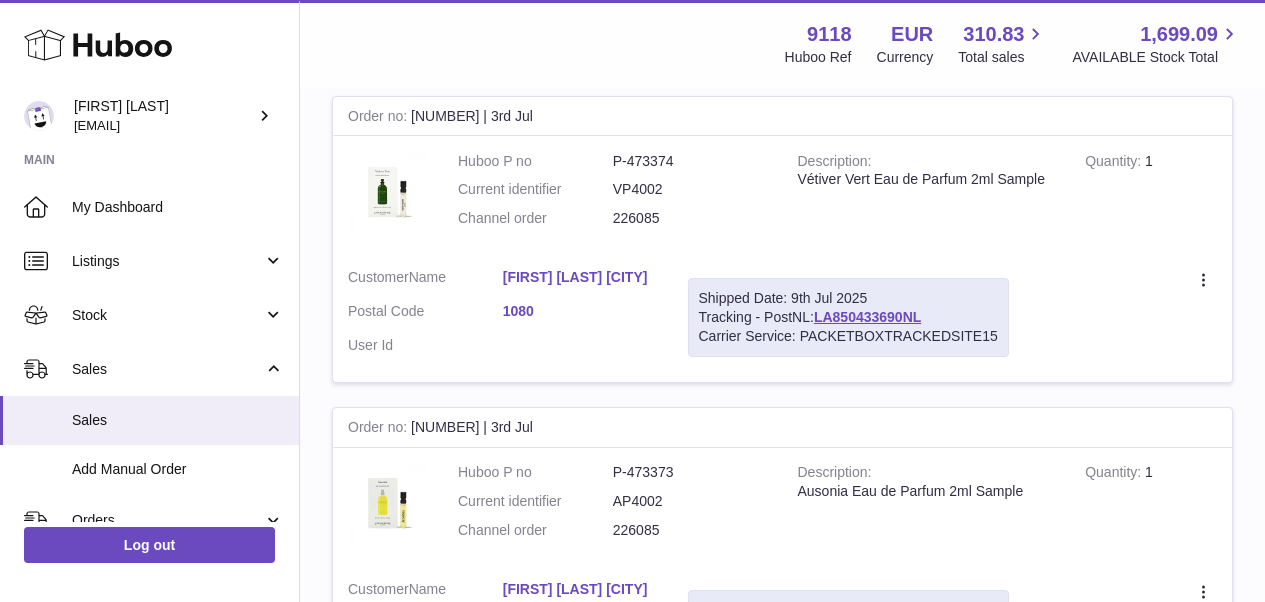 scroll, scrollTop: 3462, scrollLeft: 0, axis: vertical 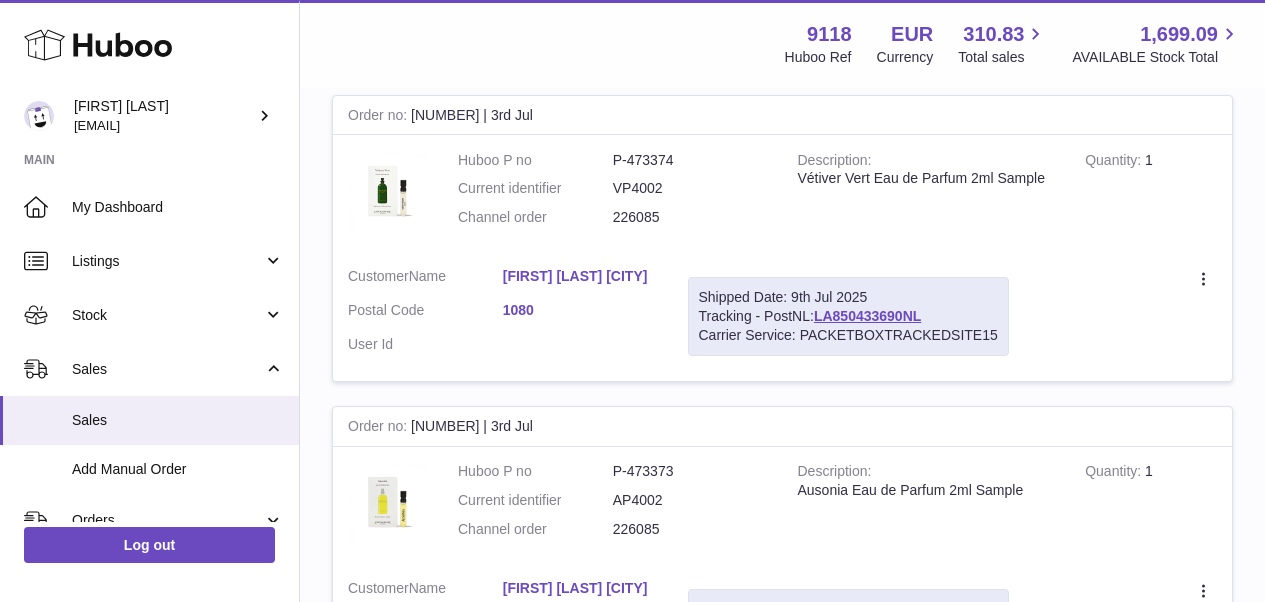 click on "Stephan Leeb Wien" at bounding box center [580, 276] 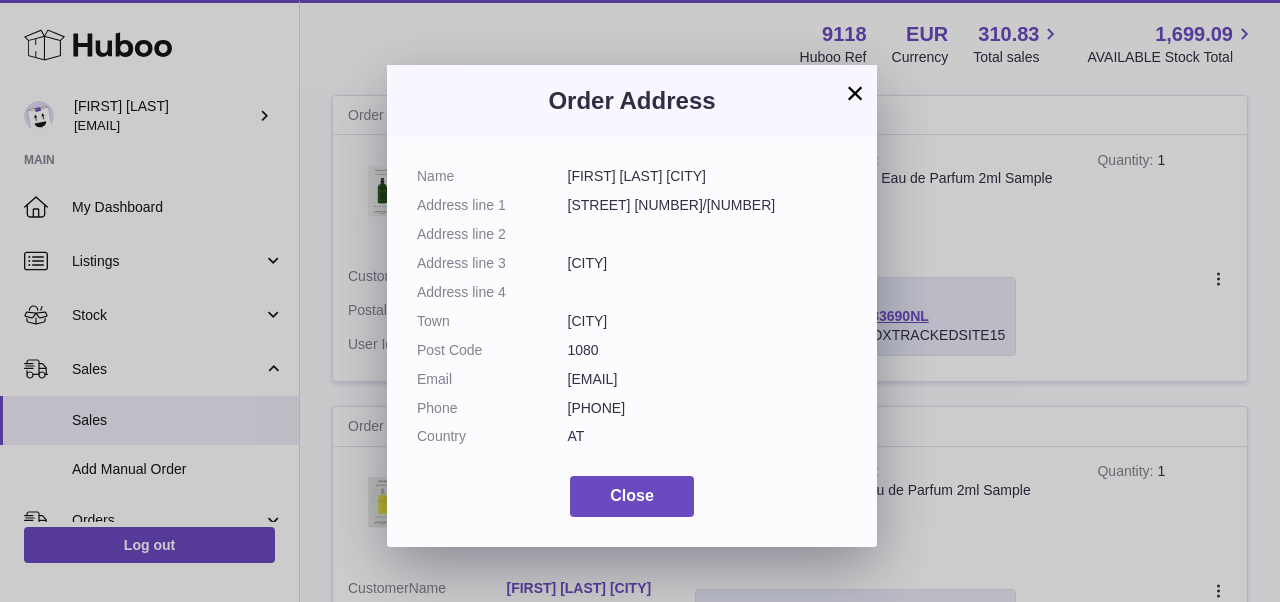 click on "×
Order Address
Name
Stephan Leeb Wien
Address line 1
Hernalser Gürtel 4/36
Address line 2
Address line 3
Wien
Address line 4
Town
Wien
Post Code
1080
Email
st.leeb@gmail.com
Phone
06764871981
Country
AT    Close" at bounding box center (640, 301) 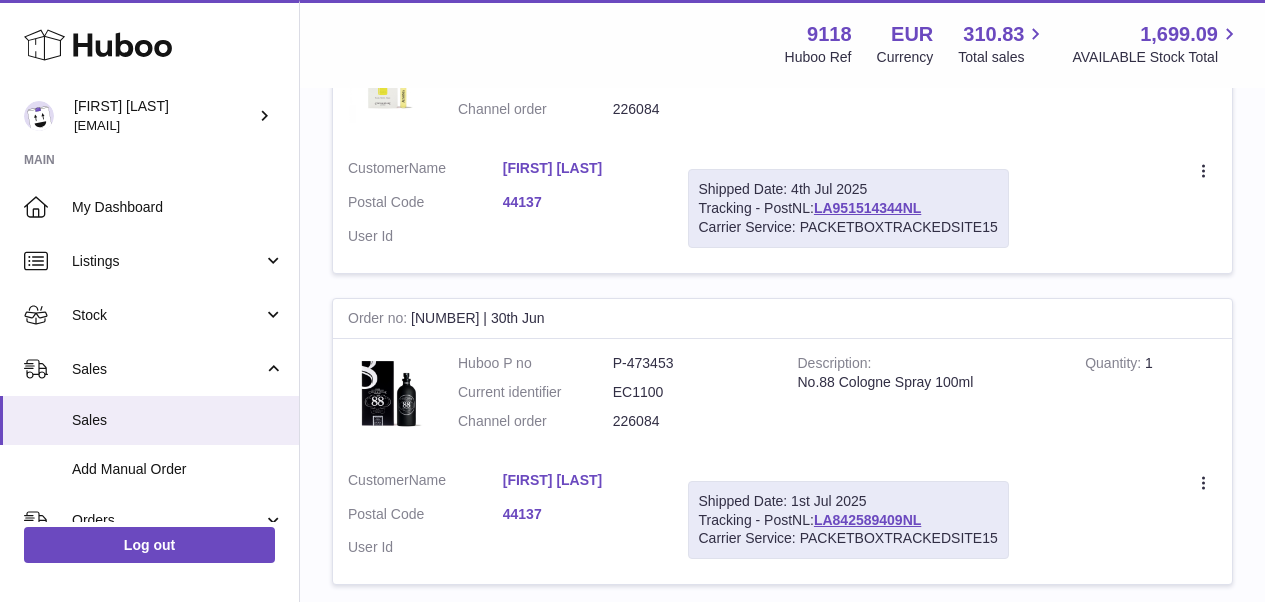 scroll, scrollTop: 4586, scrollLeft: 0, axis: vertical 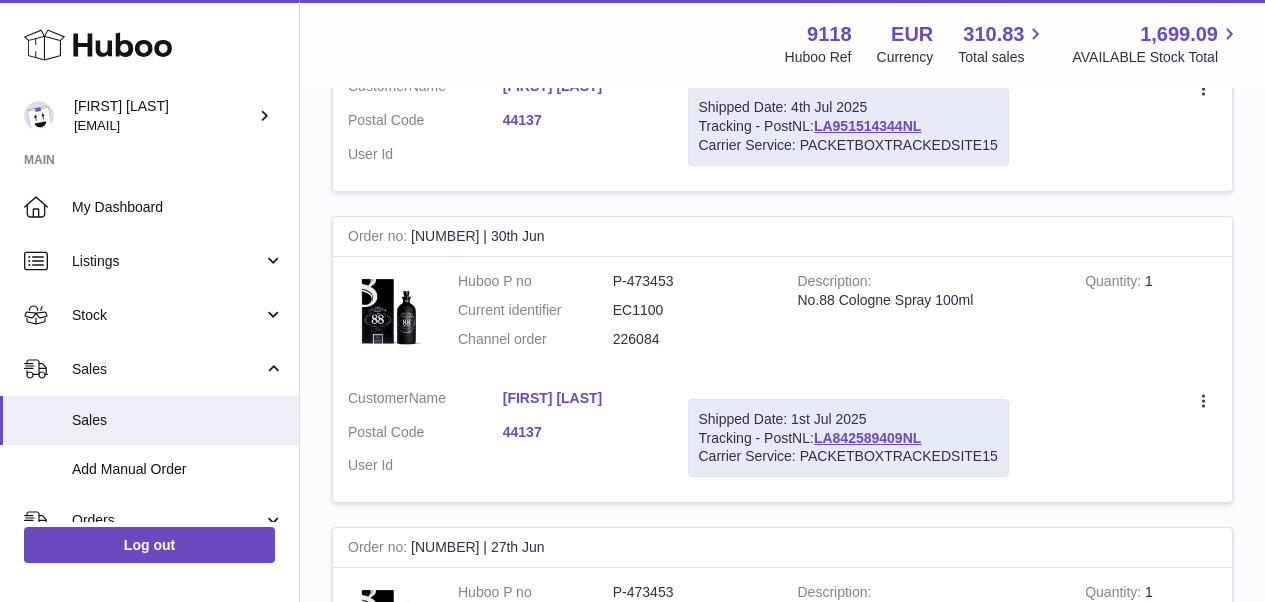 click on "Hartmut Koch" at bounding box center (580, 398) 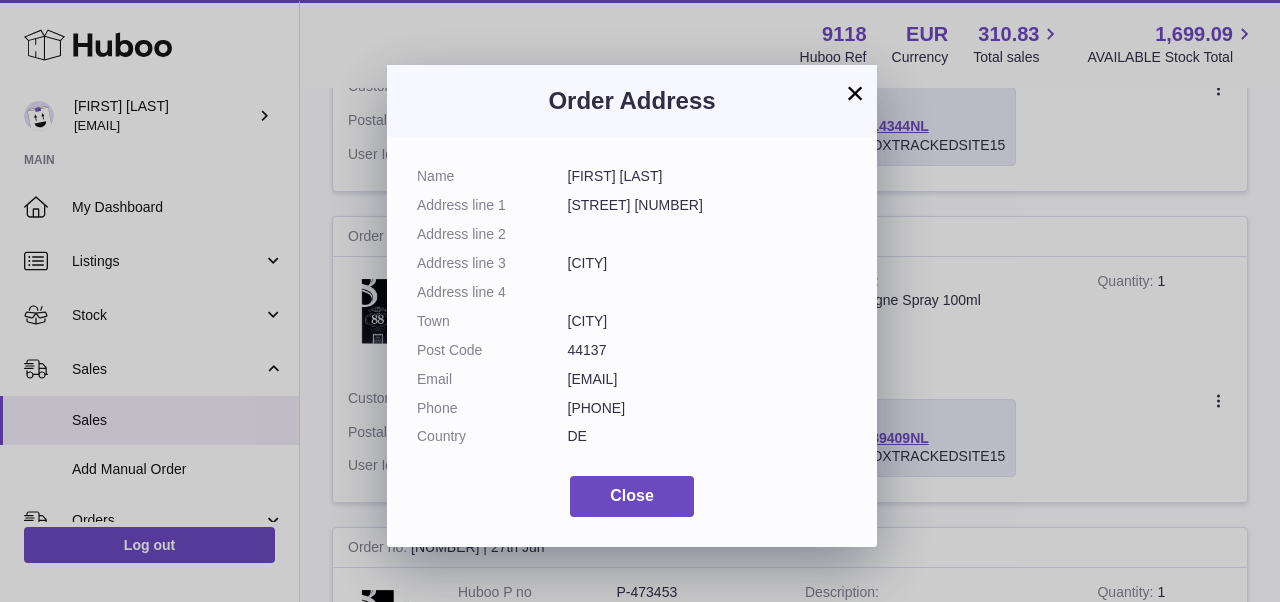 click on "×
Order Address
Name
Hartmut Koch
Address line 1
Sonnenstr. 240
Address line 2
Address line 3
Dortmund
Address line 4
Town
Dortmund
Post Code
44137
Email
koch-do@t-online.de
Phone
0231 141293
Country
DE    Close" at bounding box center [640, 301] 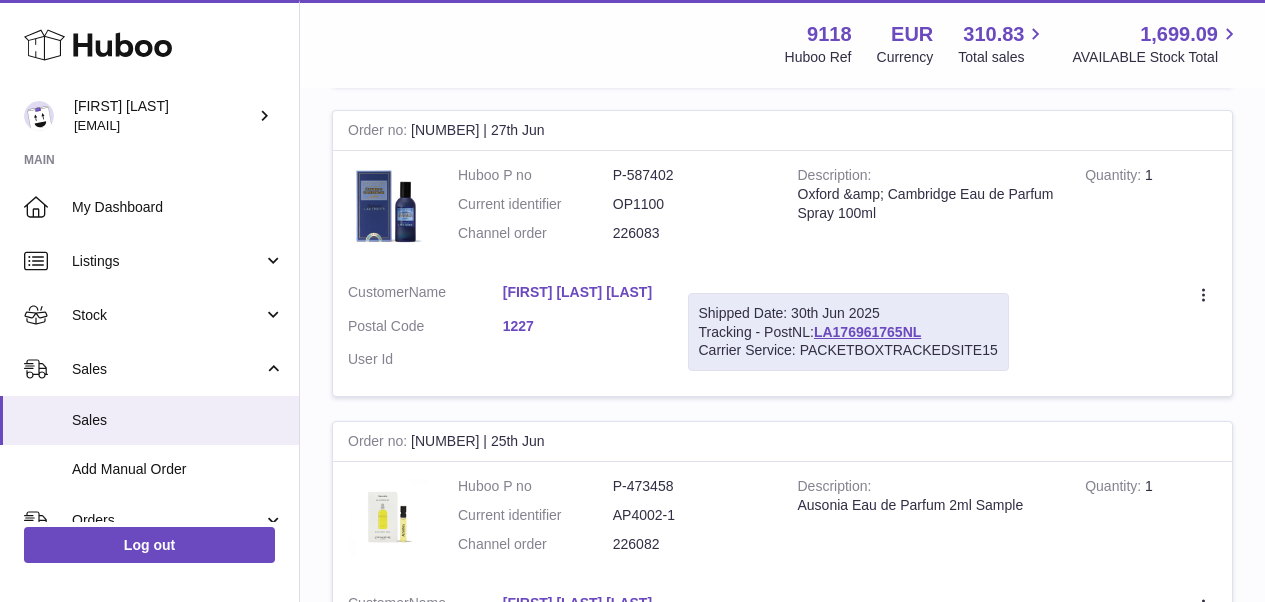 scroll, scrollTop: 5710, scrollLeft: 0, axis: vertical 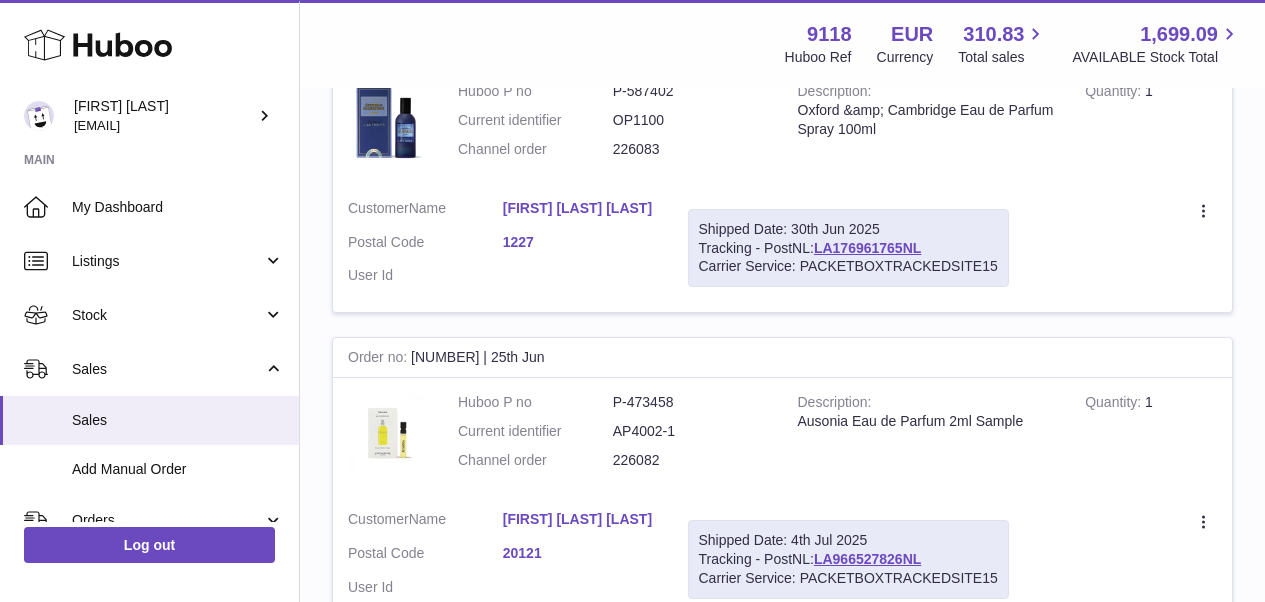 click on "LUCA enrico PALOSCHI" at bounding box center [580, 519] 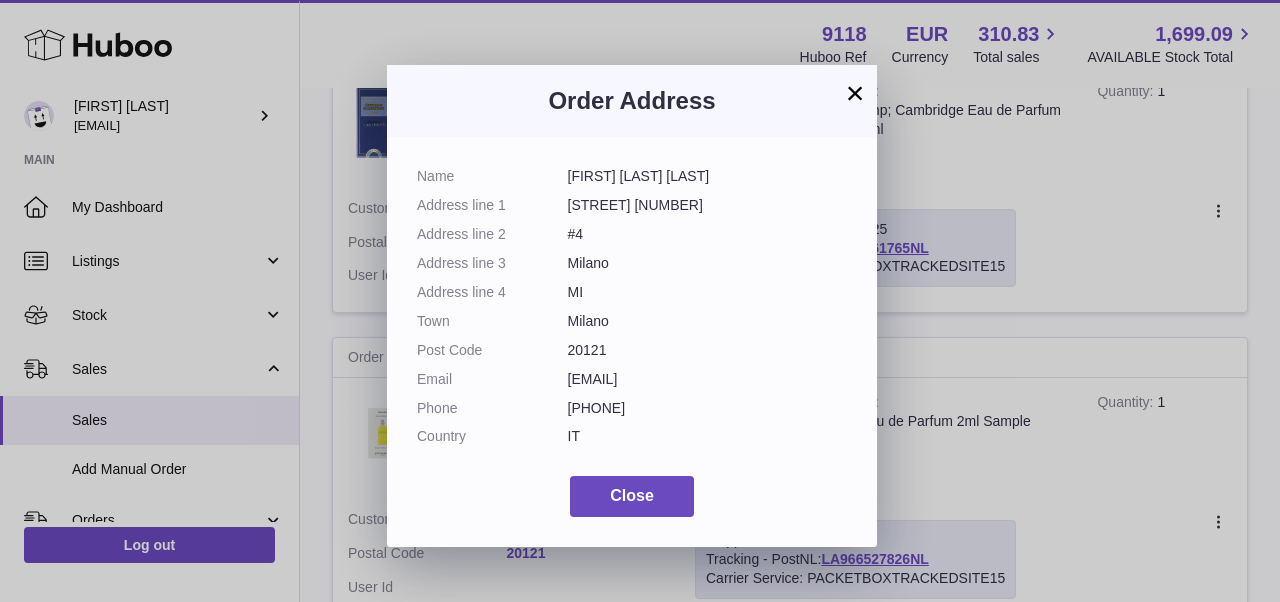 click on "×
Order Address
Name
LUCA enrico PALOSCHI
Address line 1
piazza castello 18
Address line 2
#4
Address line 3
Milano
Address line 4
MI
Town
Milano
Post Code
20121
Email
luca.paloschi@gmail.com
Phone
+39335247860
Country
IT    Close" at bounding box center (640, 301) 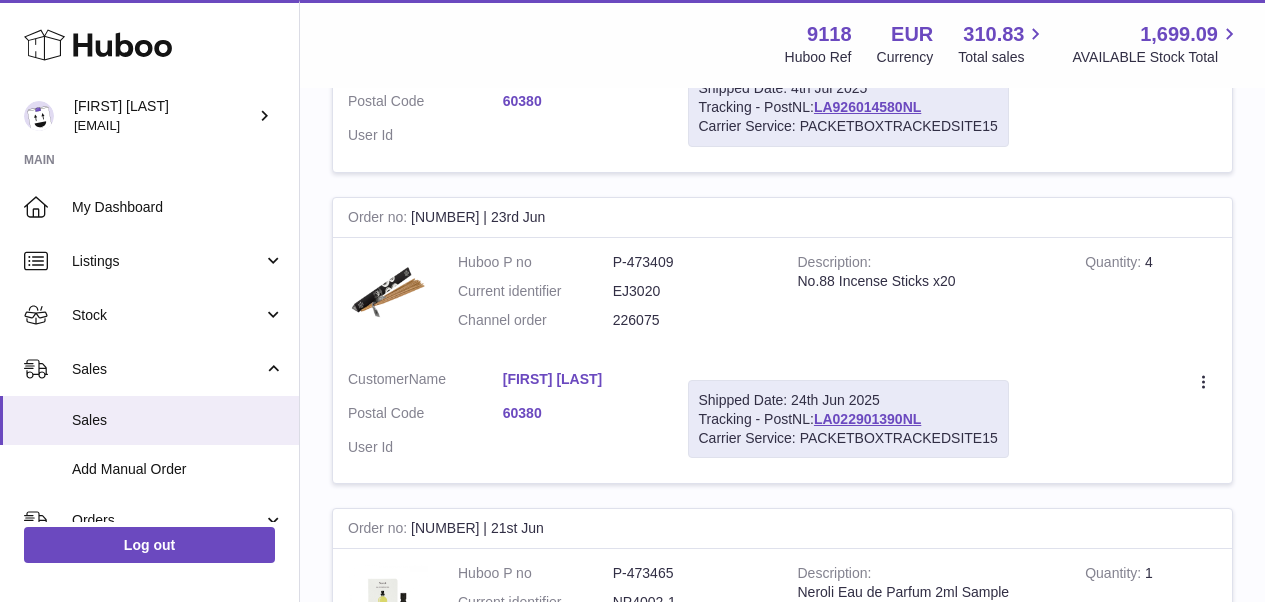 scroll, scrollTop: 10206, scrollLeft: 0, axis: vertical 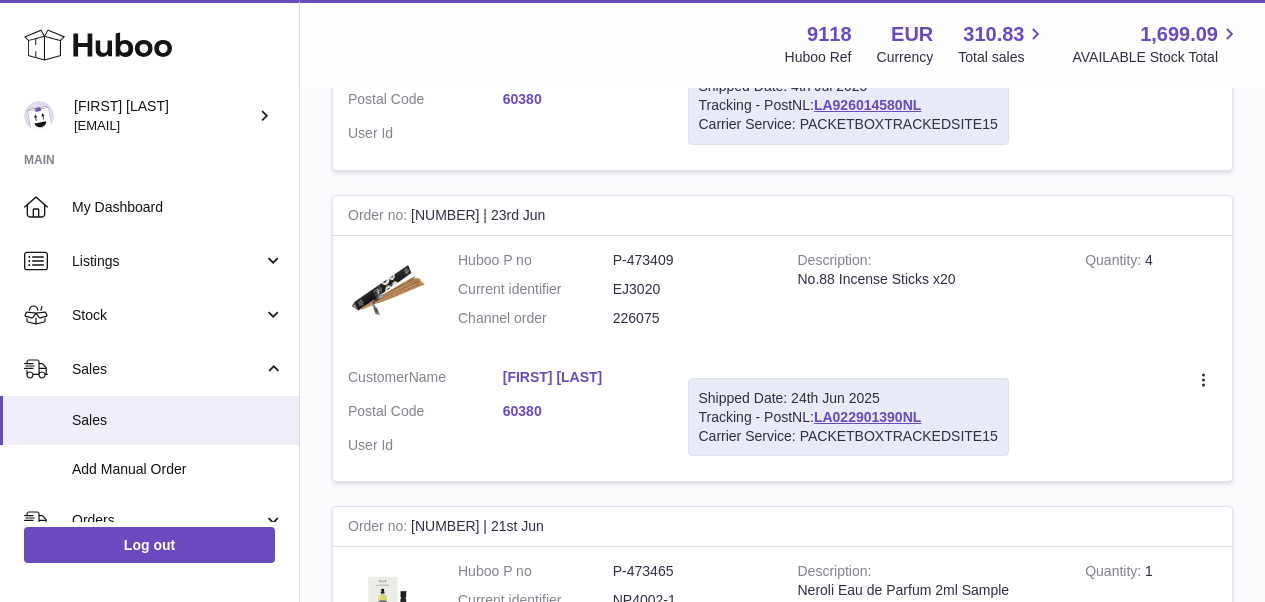 click on "Customer  Name   ALEXIS ROCHE    Postal Code   60380   User Id" at bounding box center (503, 417) 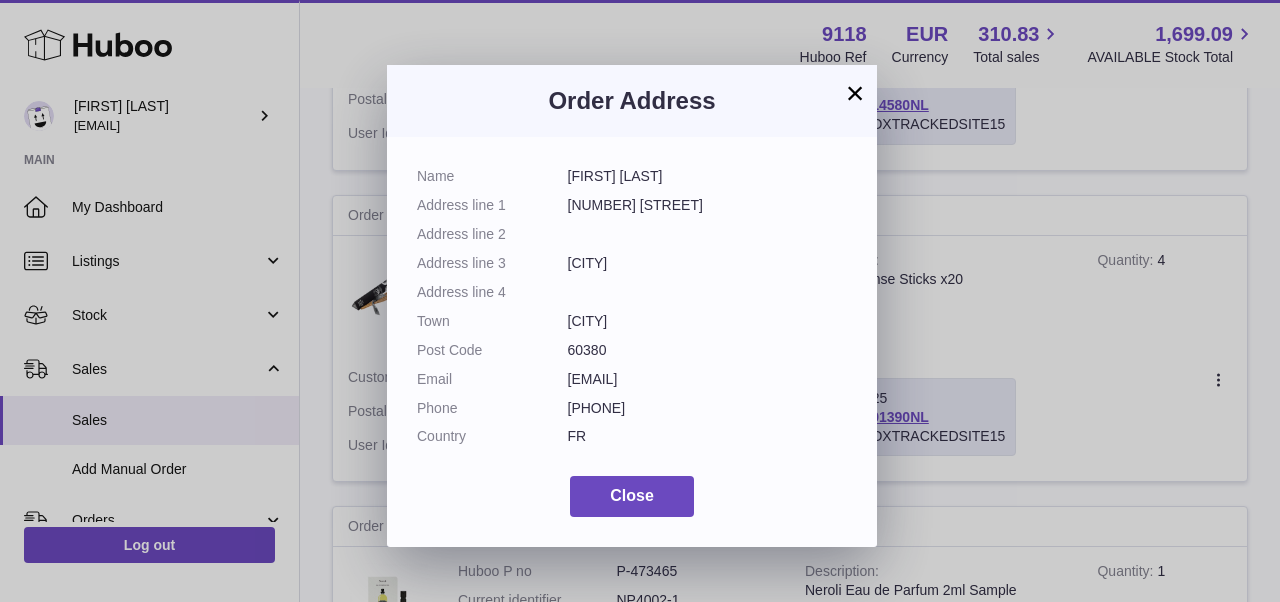 click on "×
Order Address
Name
ALEXIS ROCHE
Address line 1
12 RUE DU CHATEAU
Address line 2
Address line 3
GERBEROY
Address line 4
Town
GERBEROY
Post Code
60380
Email
p.levarrat@wanadoo.fr
Phone
0683293788
Country
FR    Close" at bounding box center (640, 301) 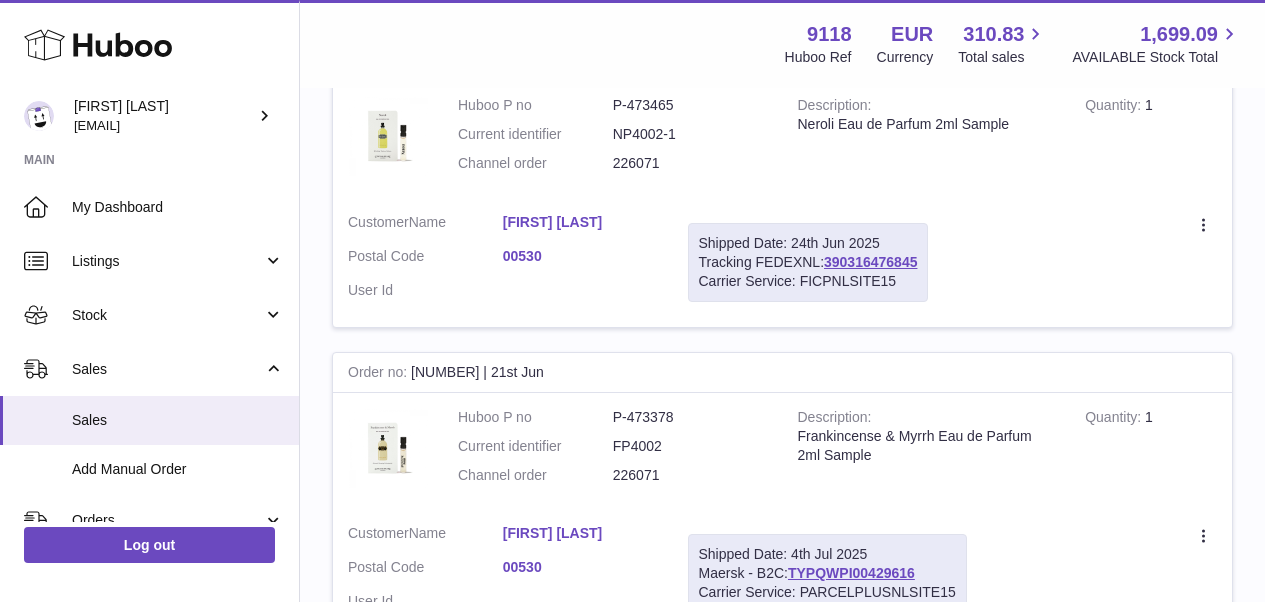 scroll, scrollTop: 10768, scrollLeft: 0, axis: vertical 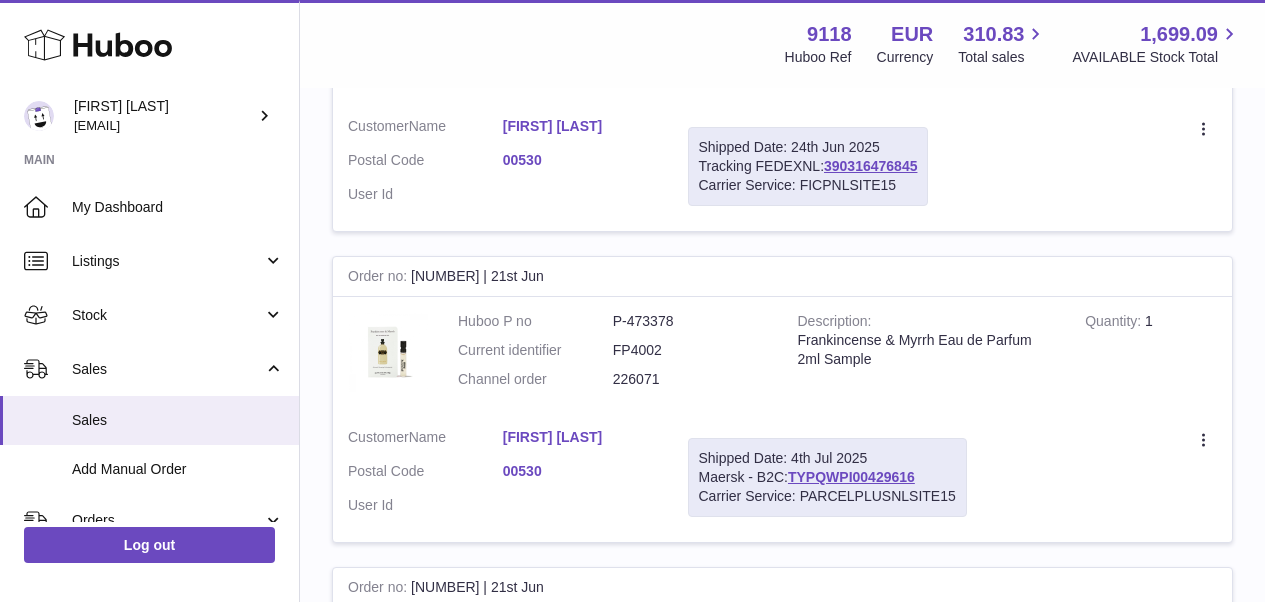 click on "Luca Frigerio" at bounding box center [580, 437] 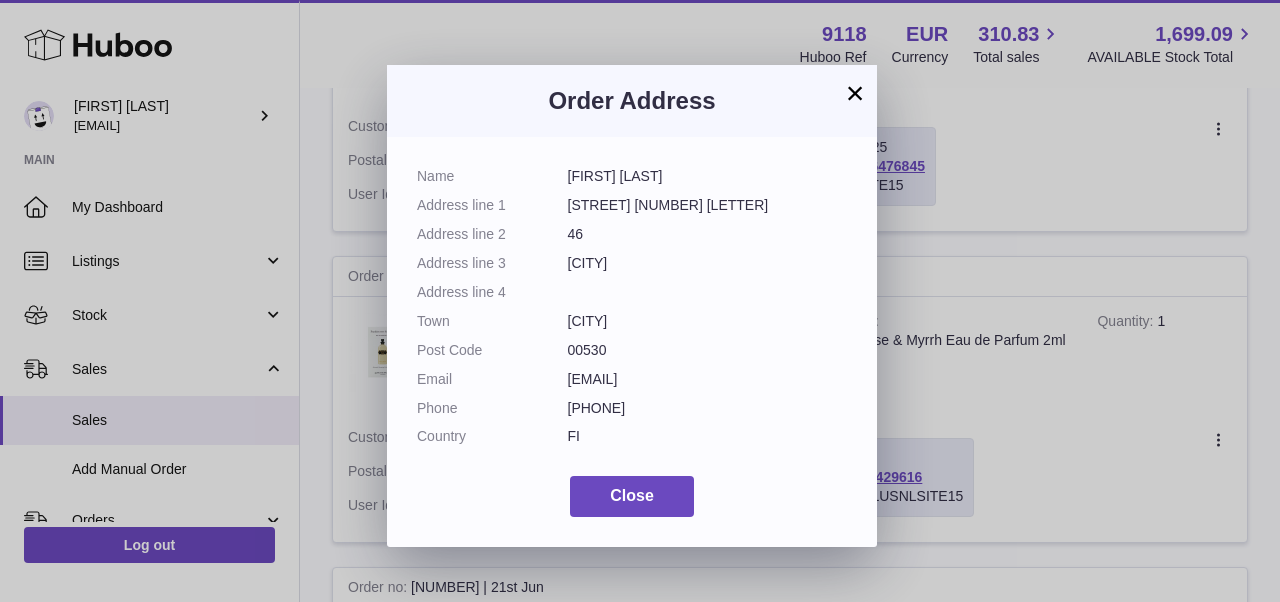 click on "×
Order Address
Name
Luca Frigerio
Address line 1
Porthaninkatu 10 C
Address line 2
46
Address line 3
Helsinki
Address line 4
Town
Helsinki
Post Code
00530
Email
larry.funeral@gmail.com
Phone
0406744130
Country
FI    Close" at bounding box center [640, 301] 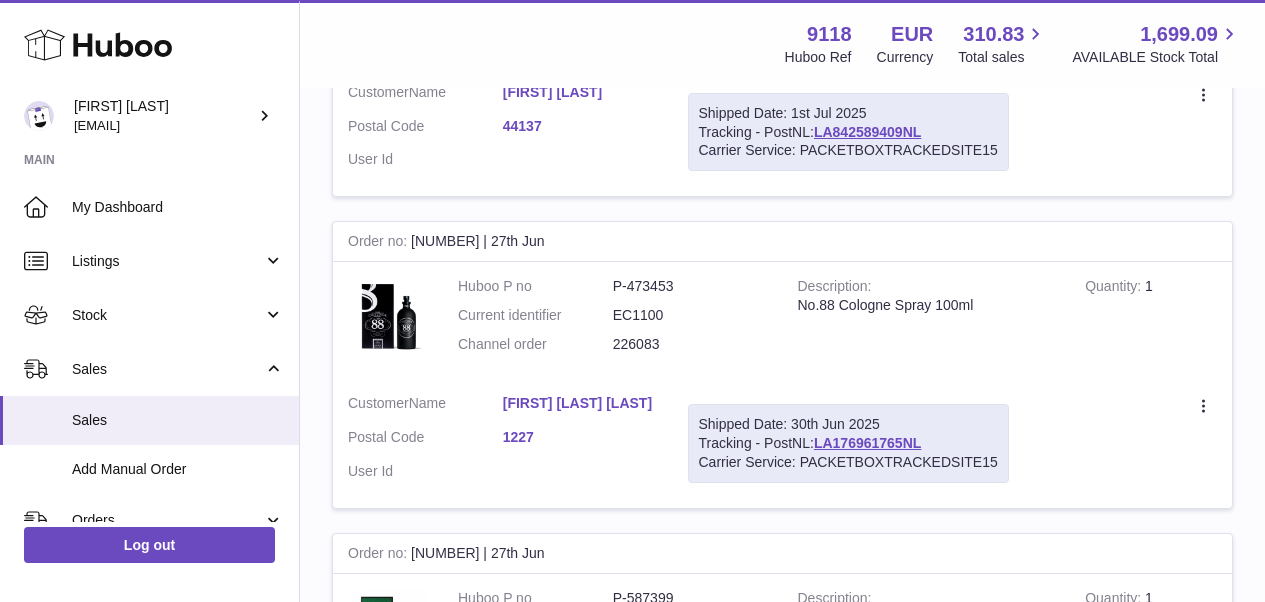 scroll, scrollTop: 0, scrollLeft: 0, axis: both 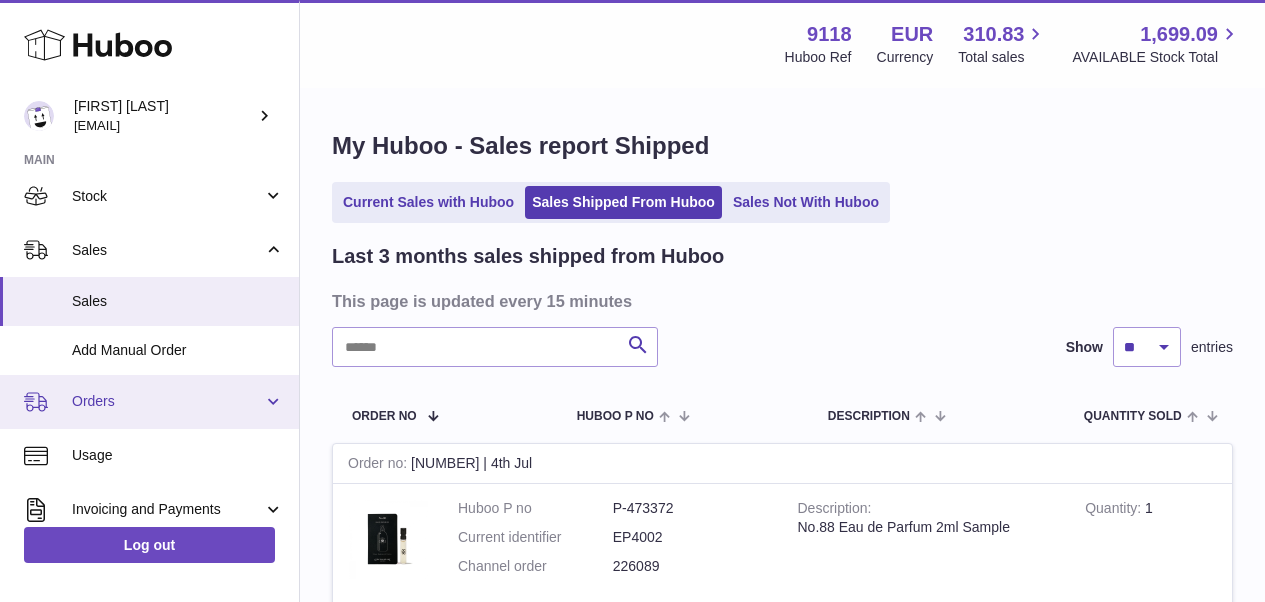 click on "Orders" at bounding box center (167, 401) 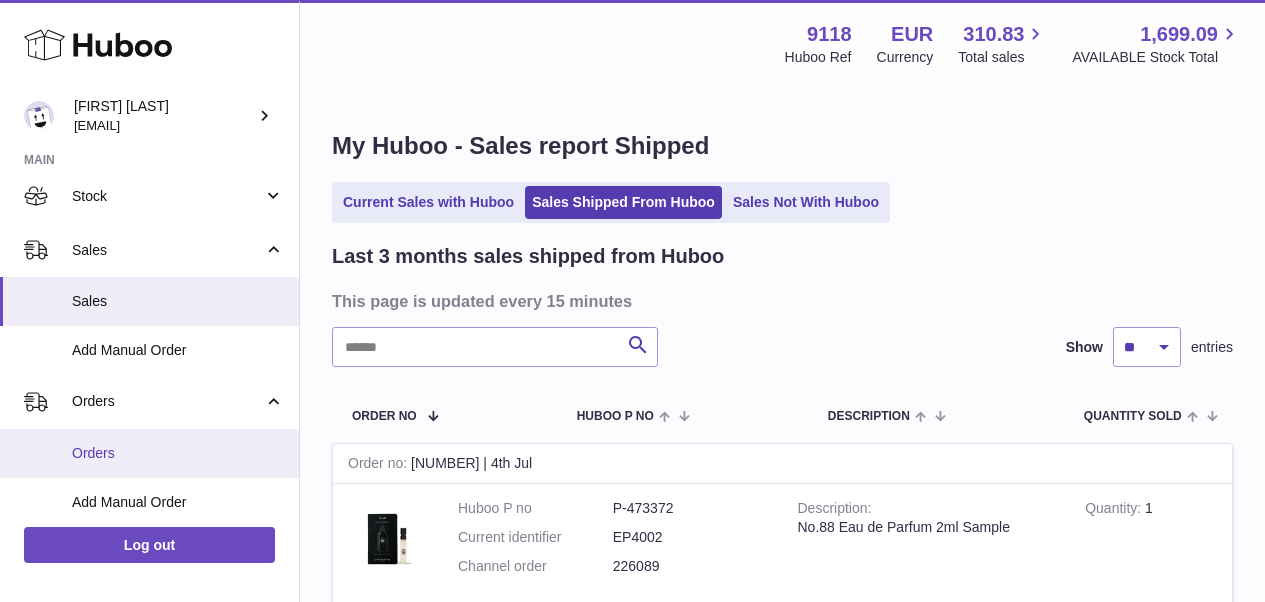 click on "Orders" at bounding box center [178, 453] 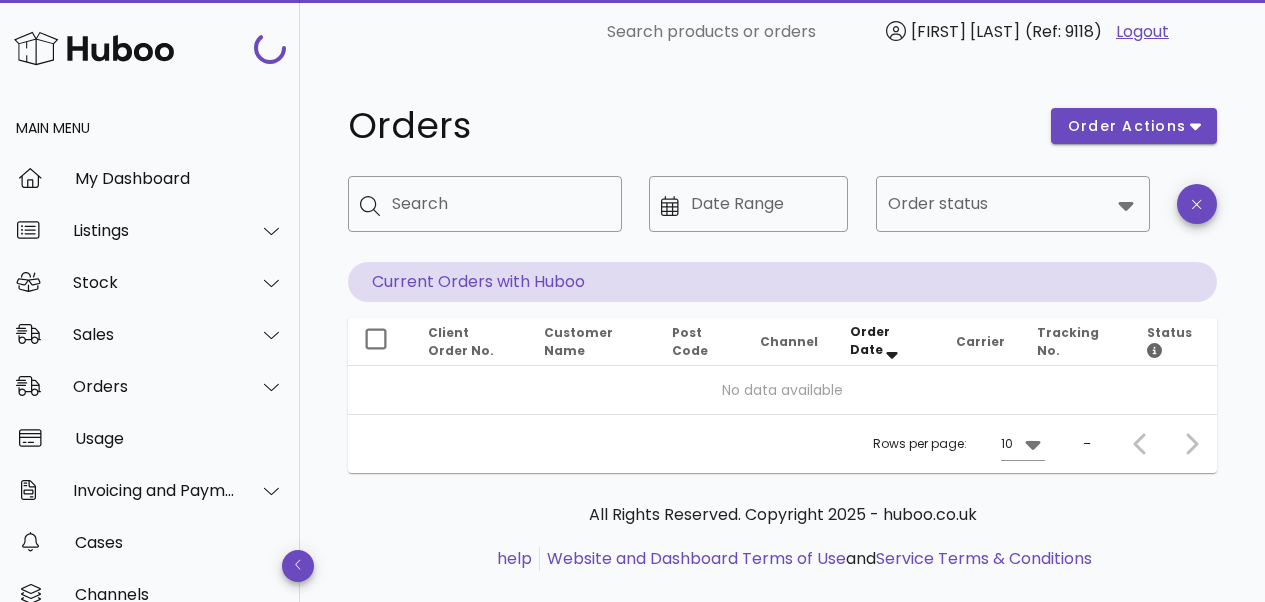 scroll, scrollTop: 0, scrollLeft: 0, axis: both 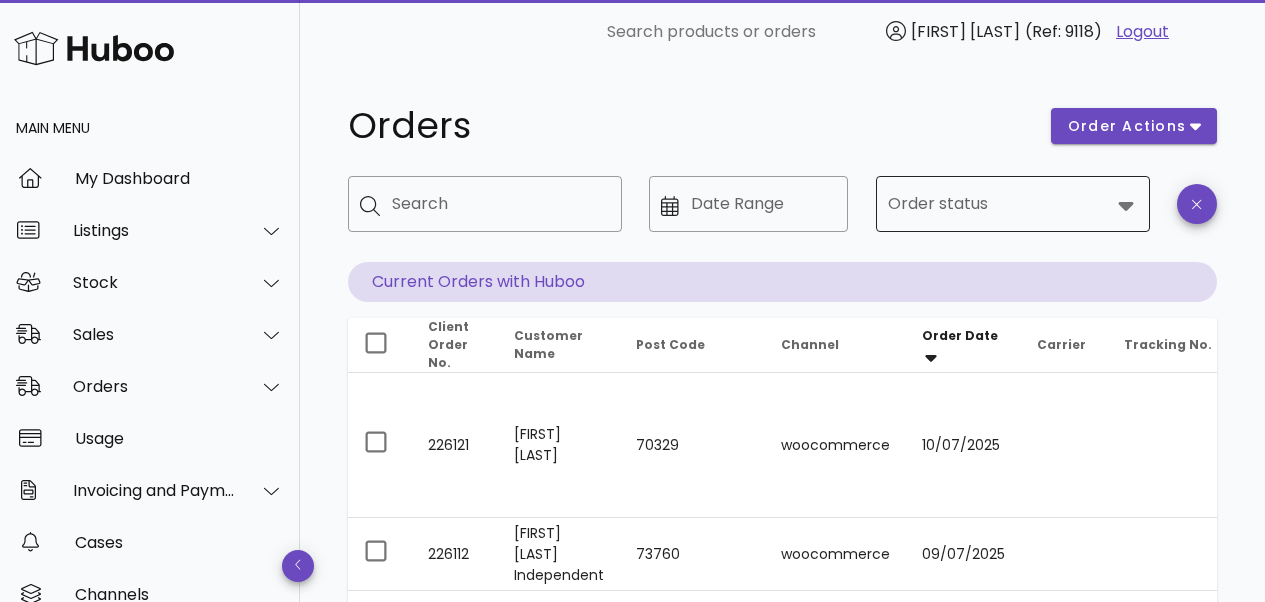 click 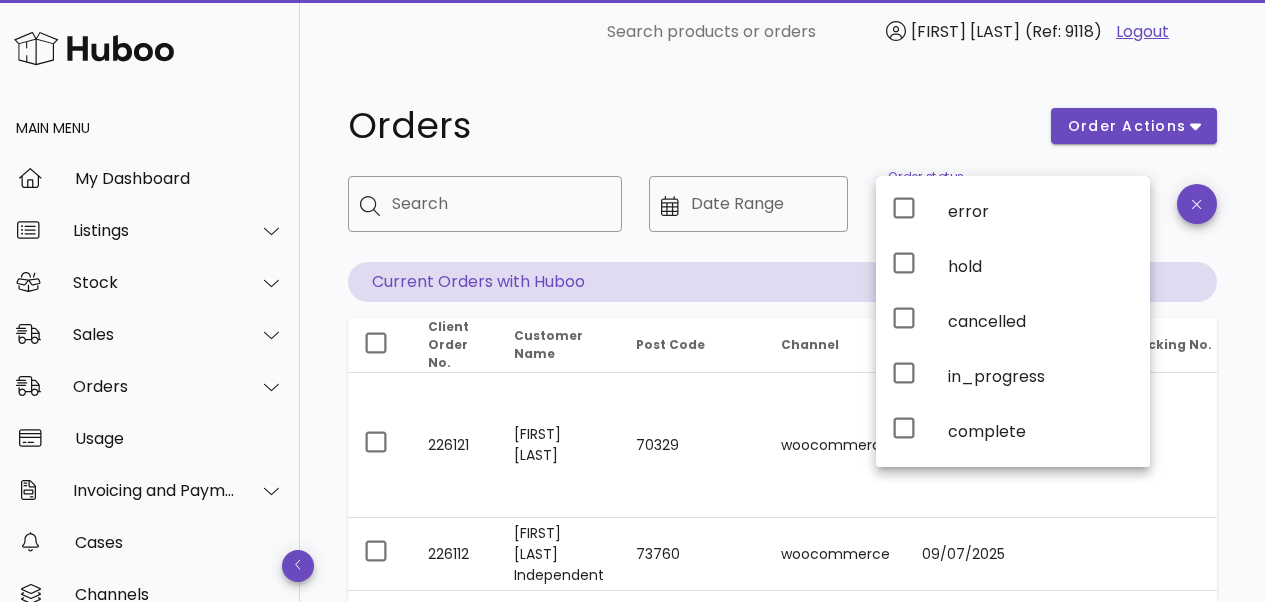 click on "error" at bounding box center [1041, 211] 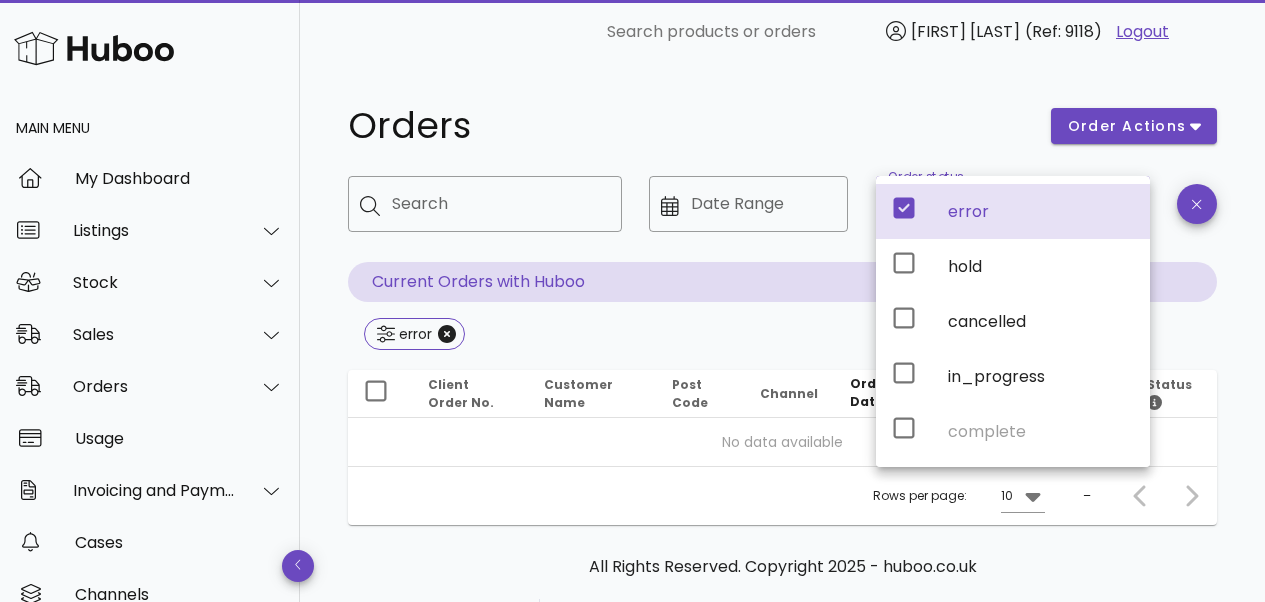 click on "error" at bounding box center [1013, 211] 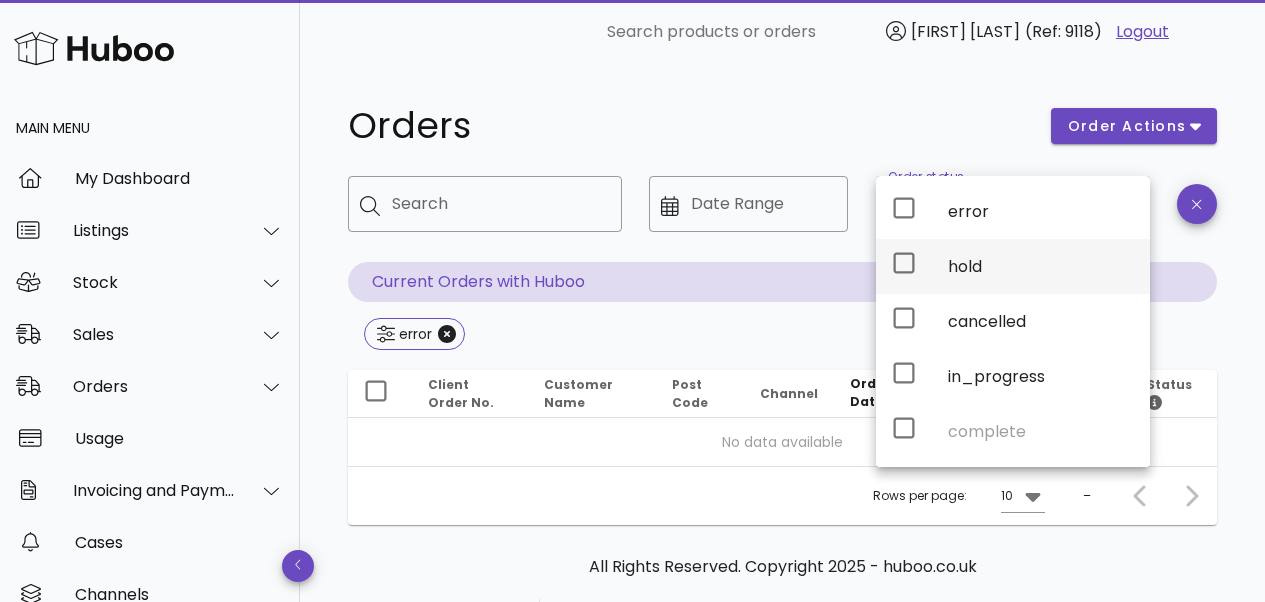 click 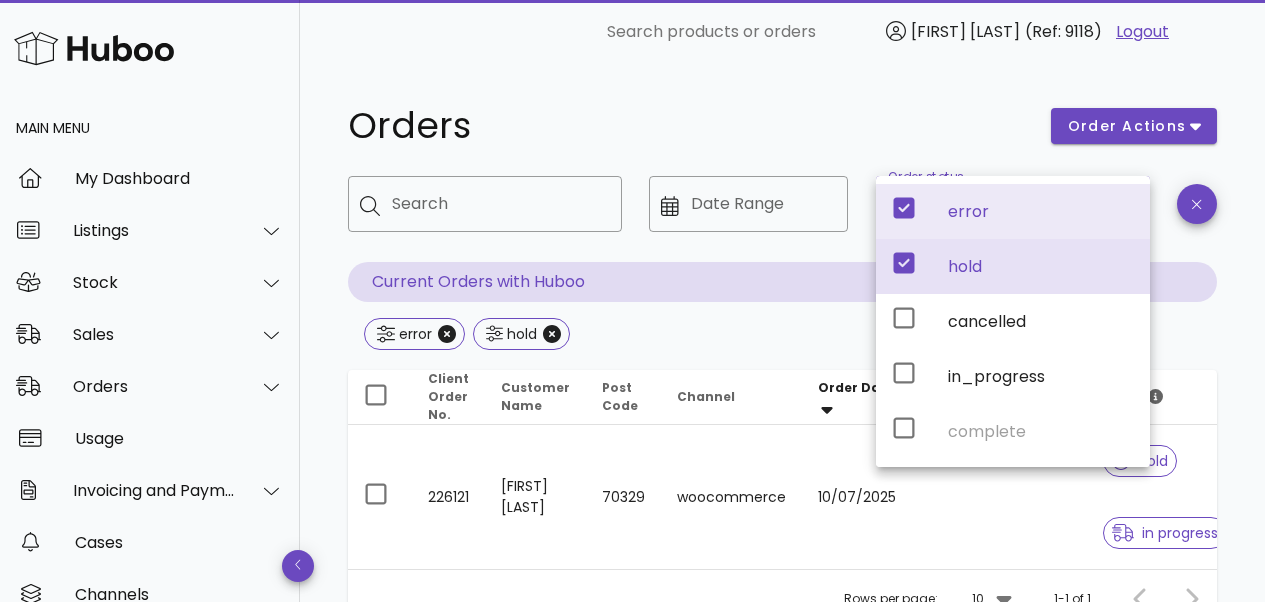 click 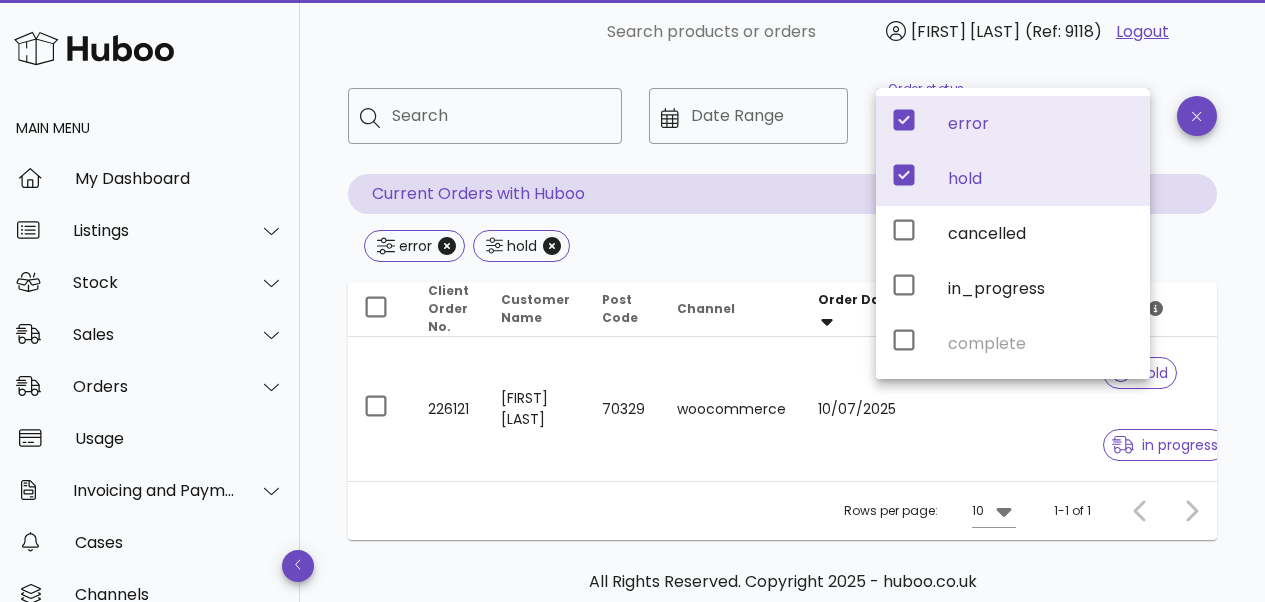 scroll, scrollTop: 89, scrollLeft: 0, axis: vertical 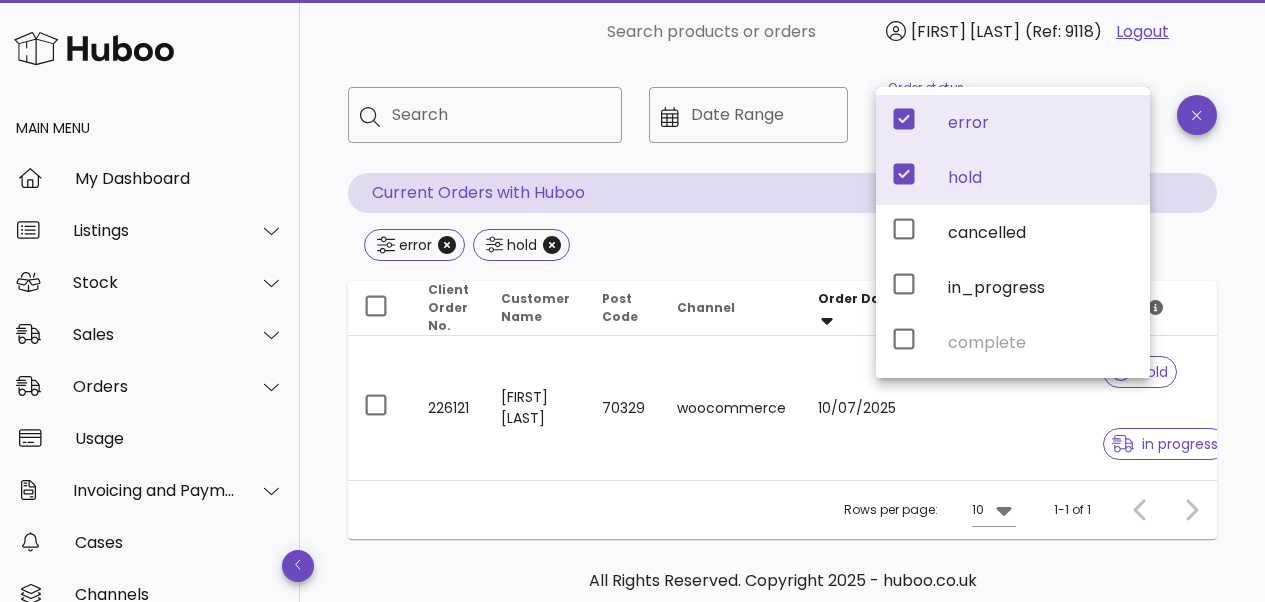 click 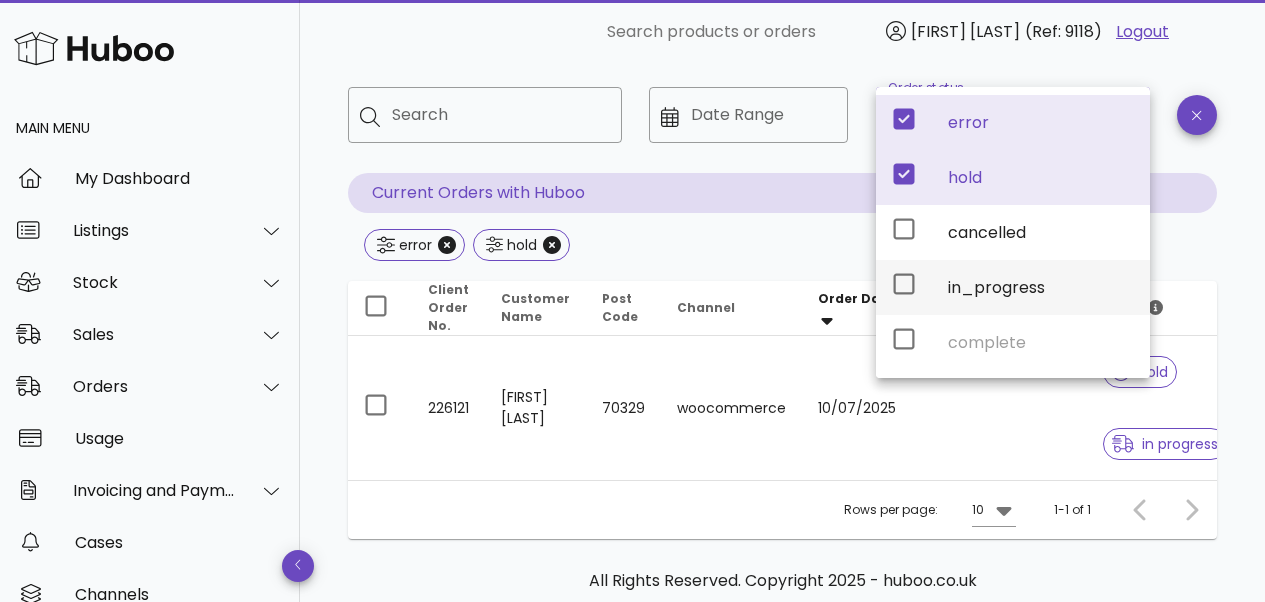 click 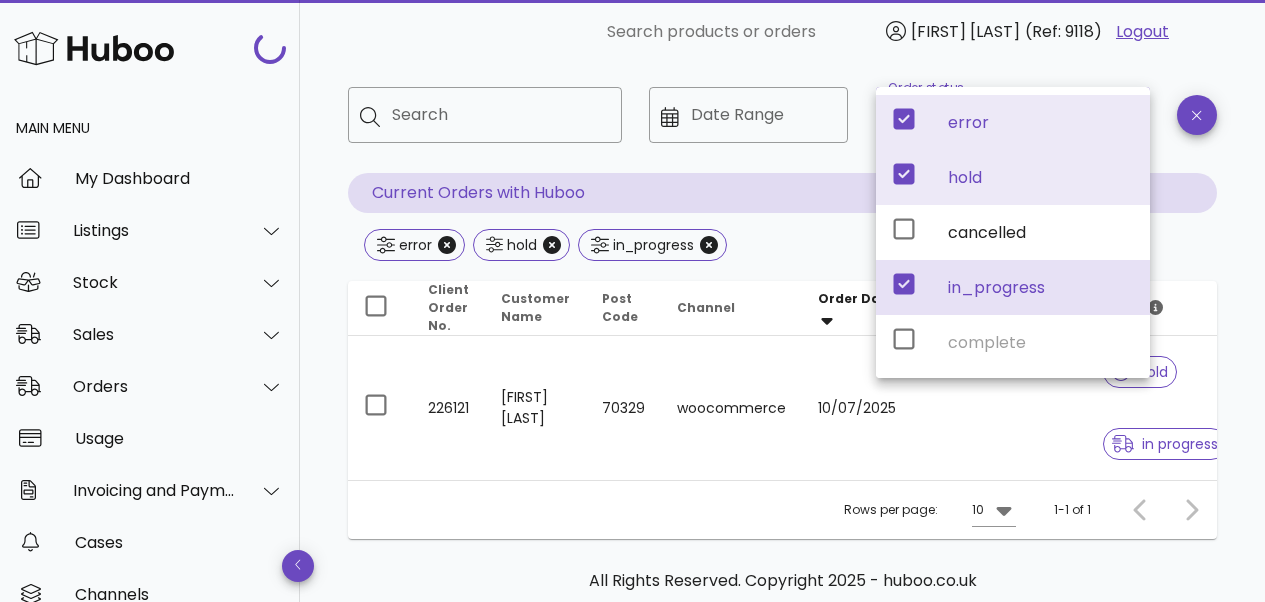 click 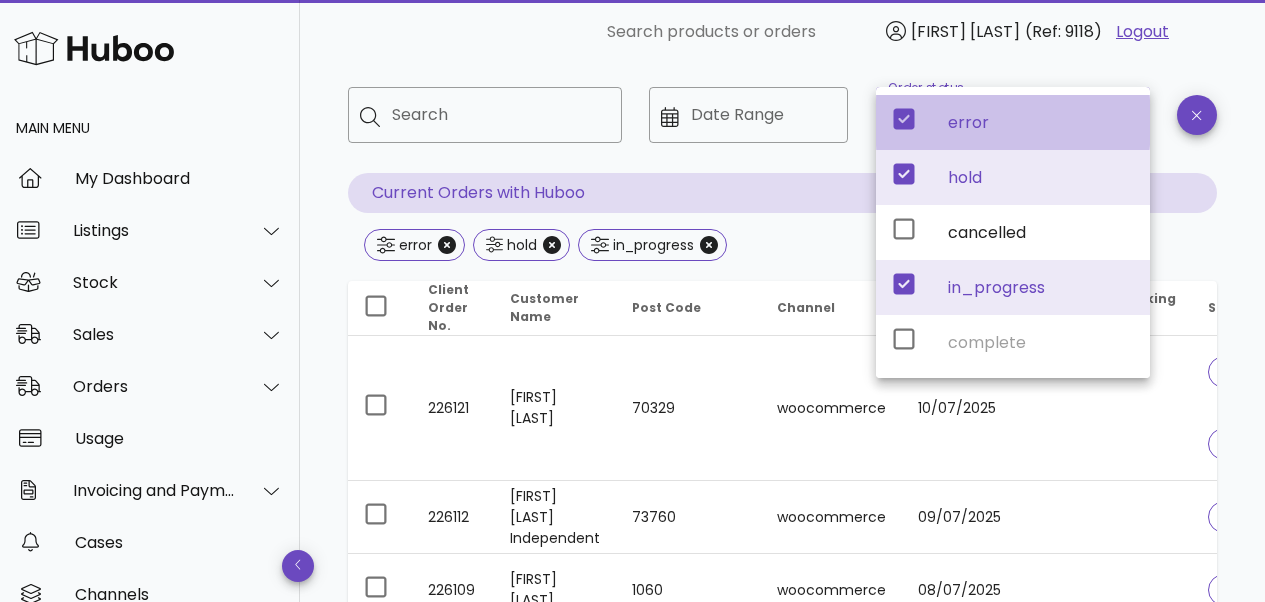 click 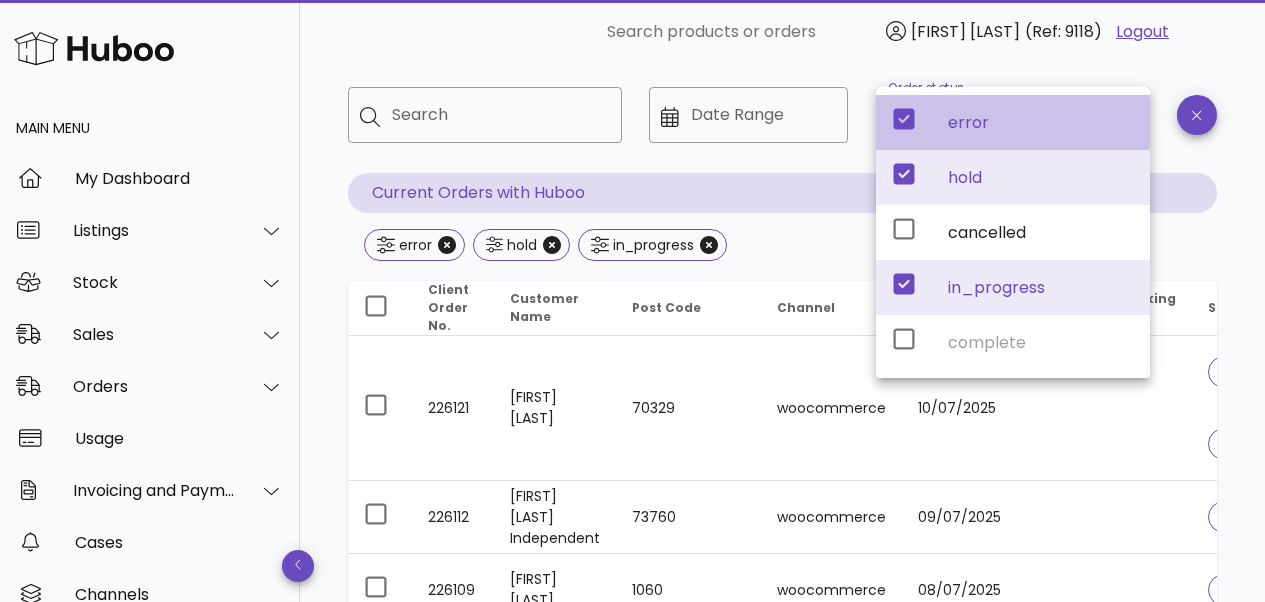 click 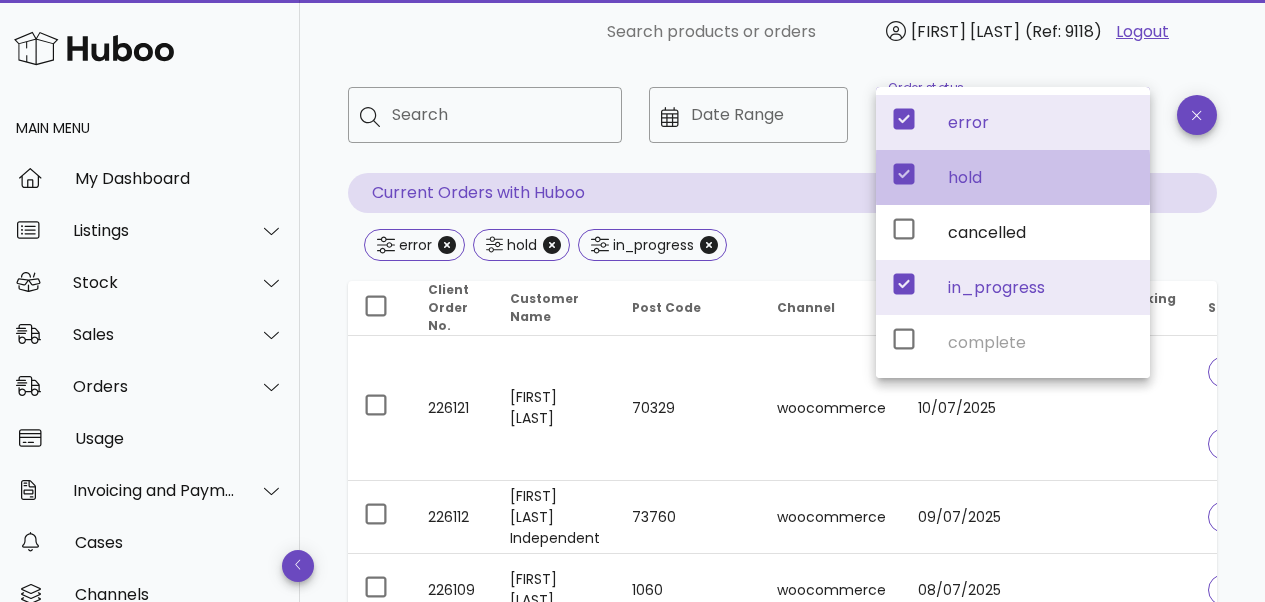 click 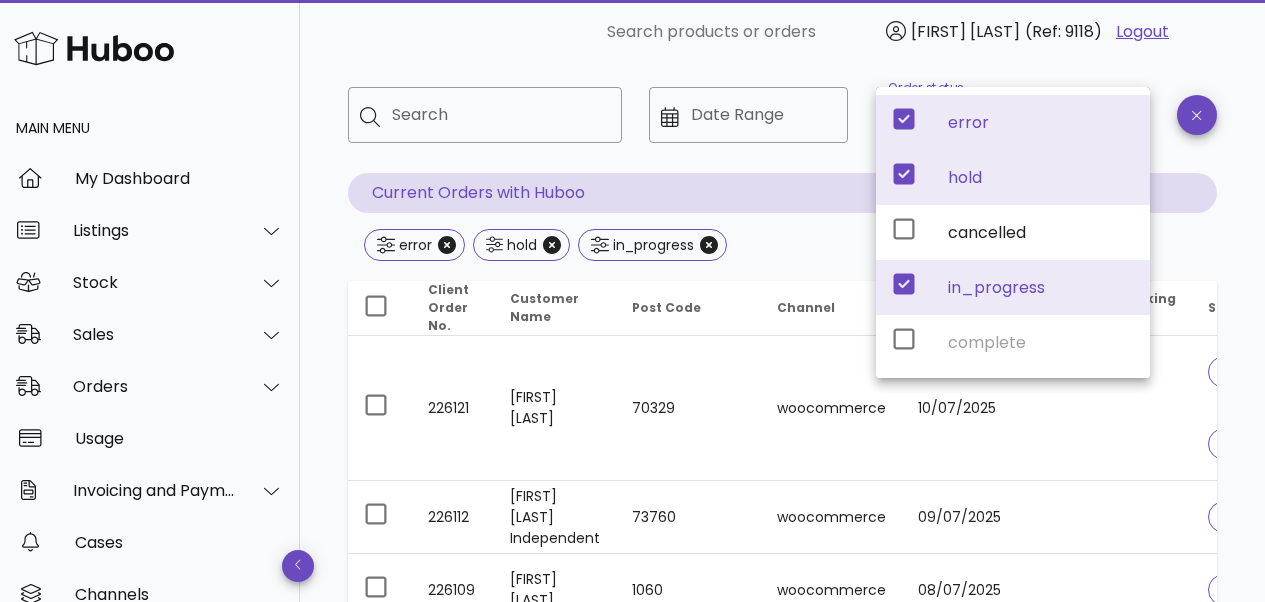 click 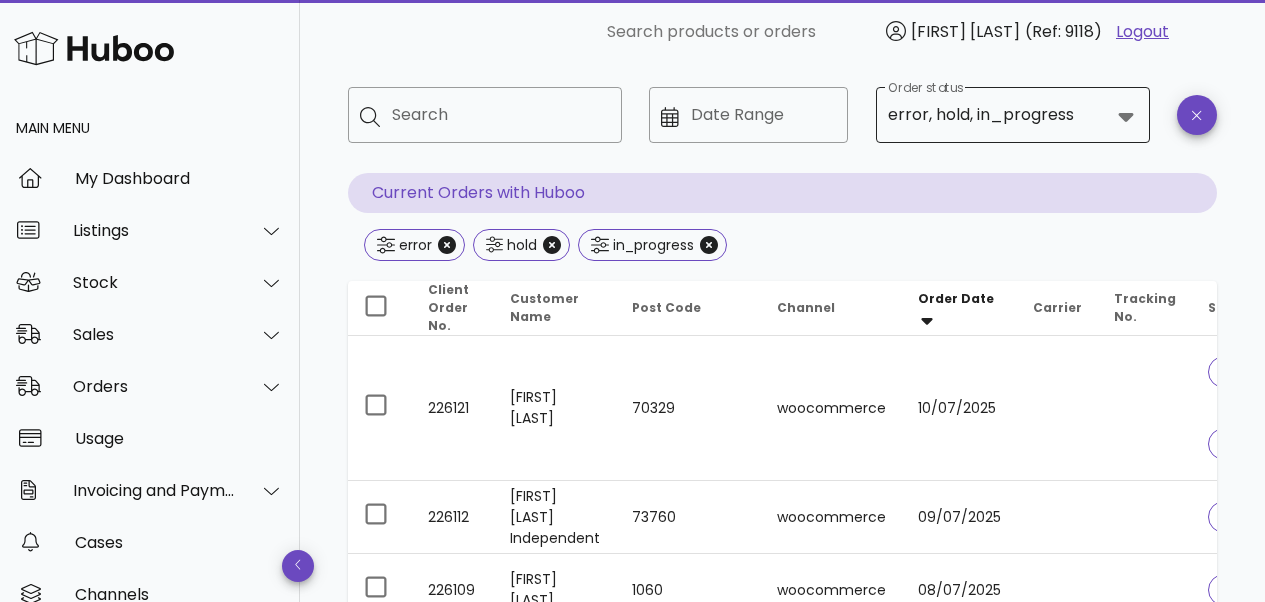 click 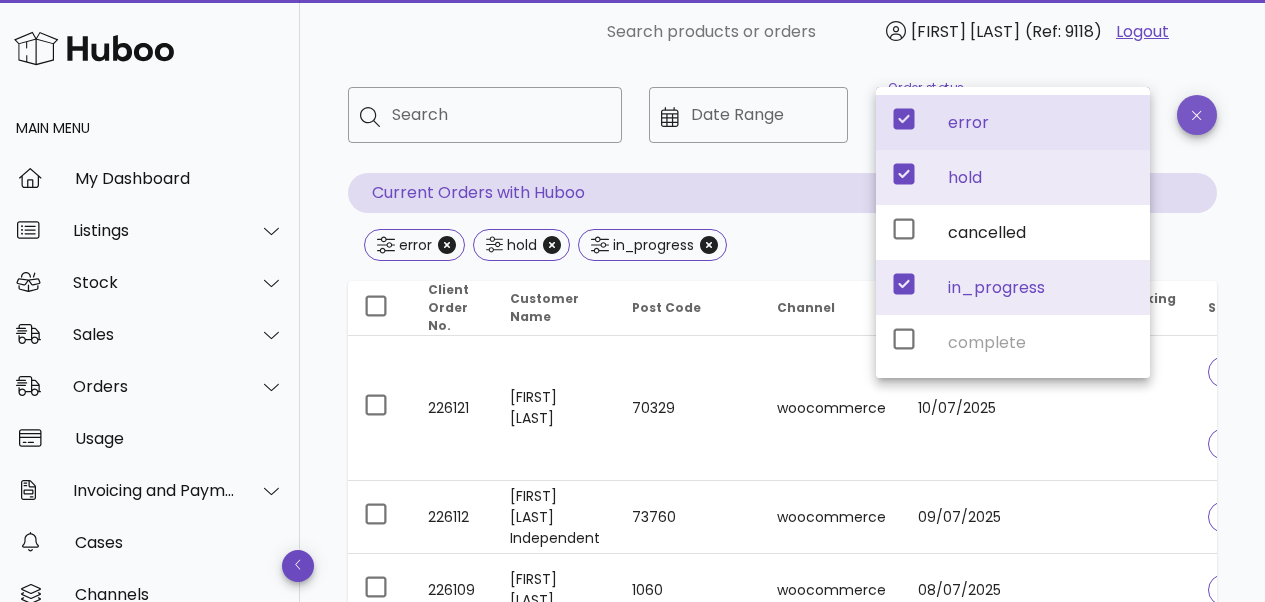 click at bounding box center [1197, 115] 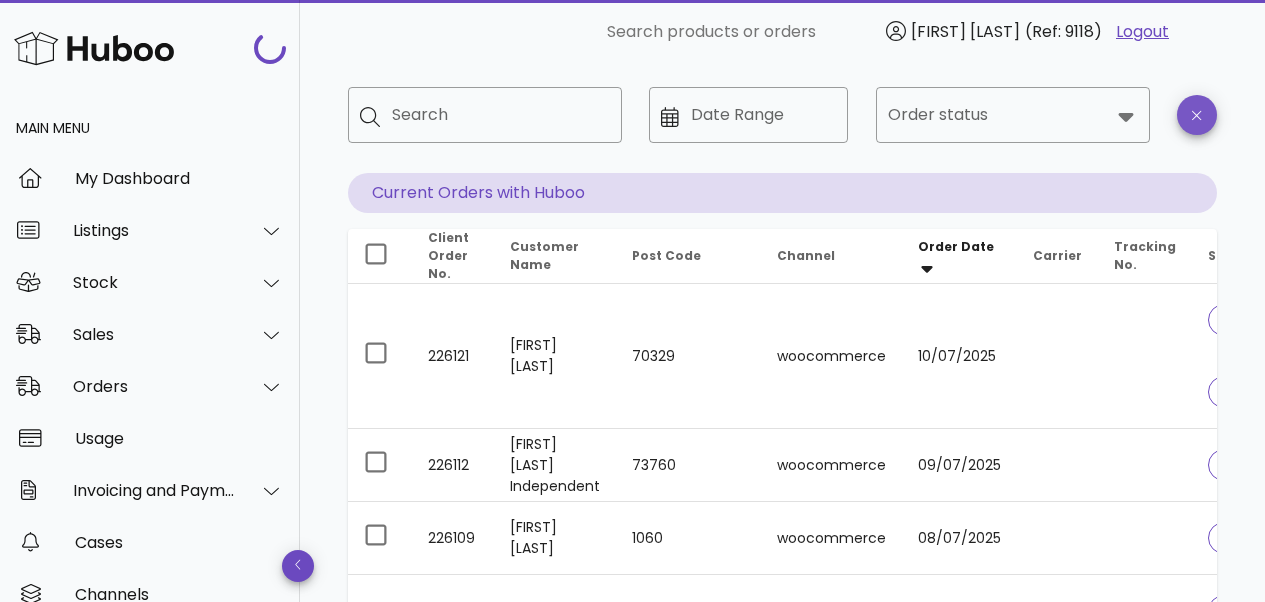 click at bounding box center (1197, 115) 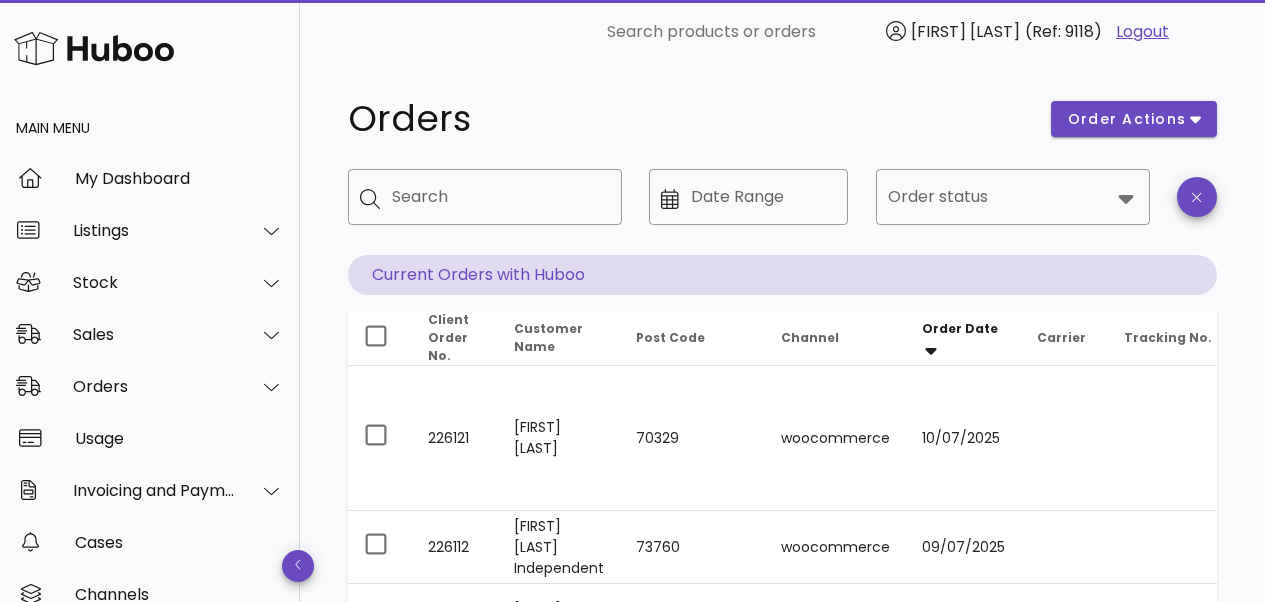 scroll, scrollTop: 0, scrollLeft: 0, axis: both 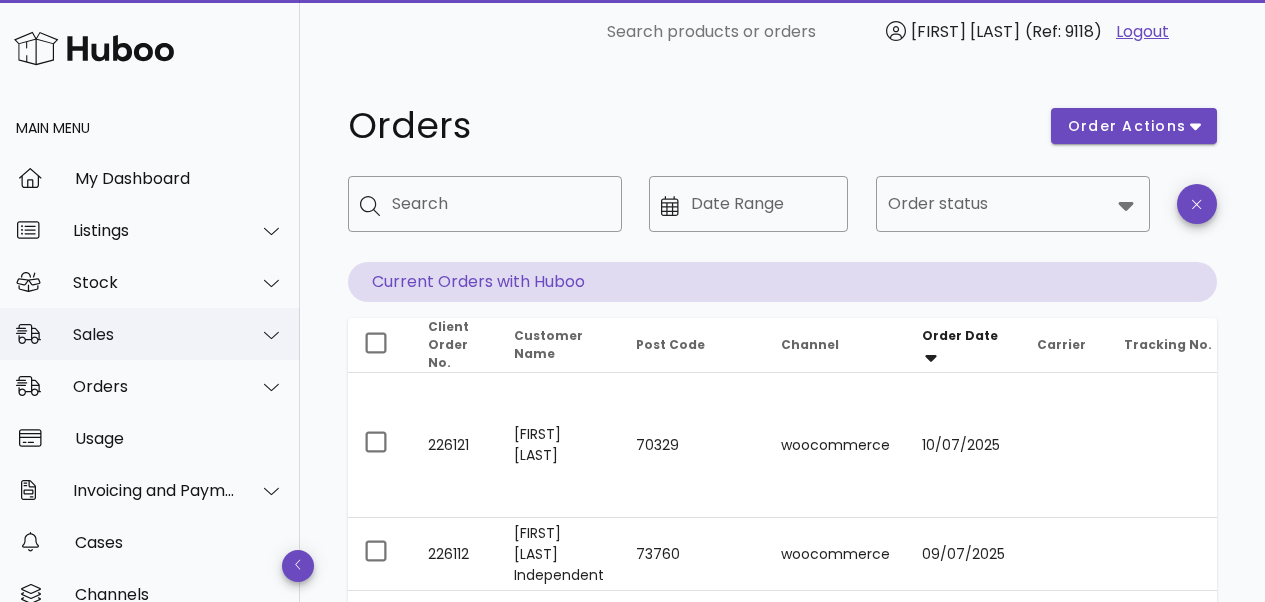 click on "Sales" at bounding box center [154, 334] 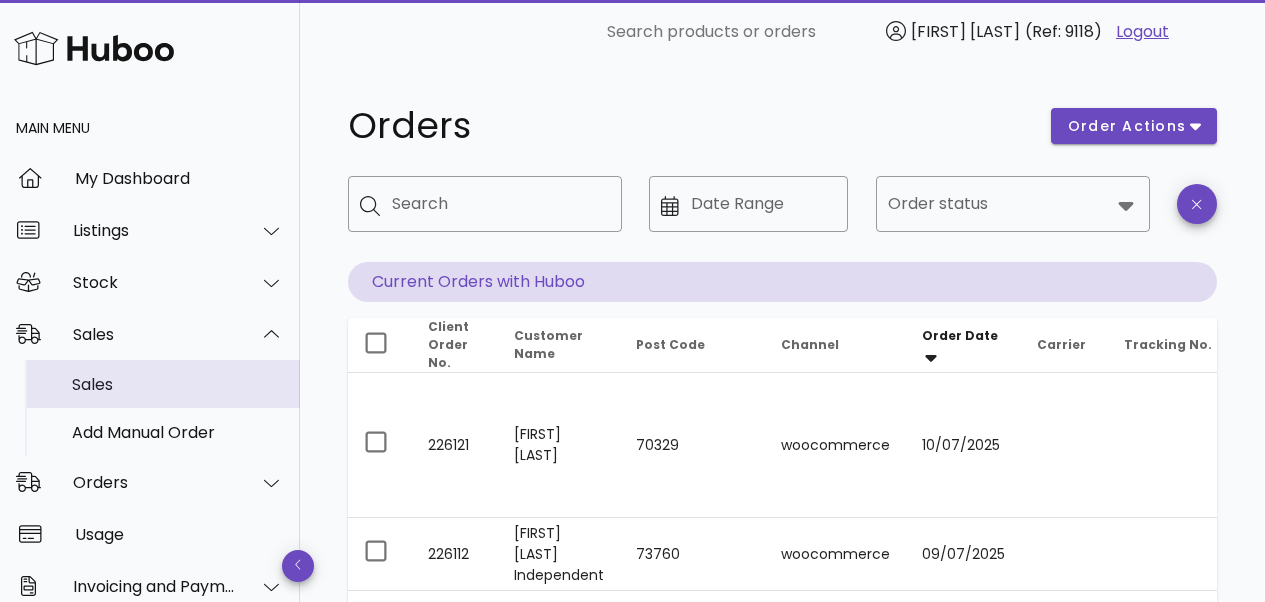 click on "Sales" at bounding box center [178, 384] 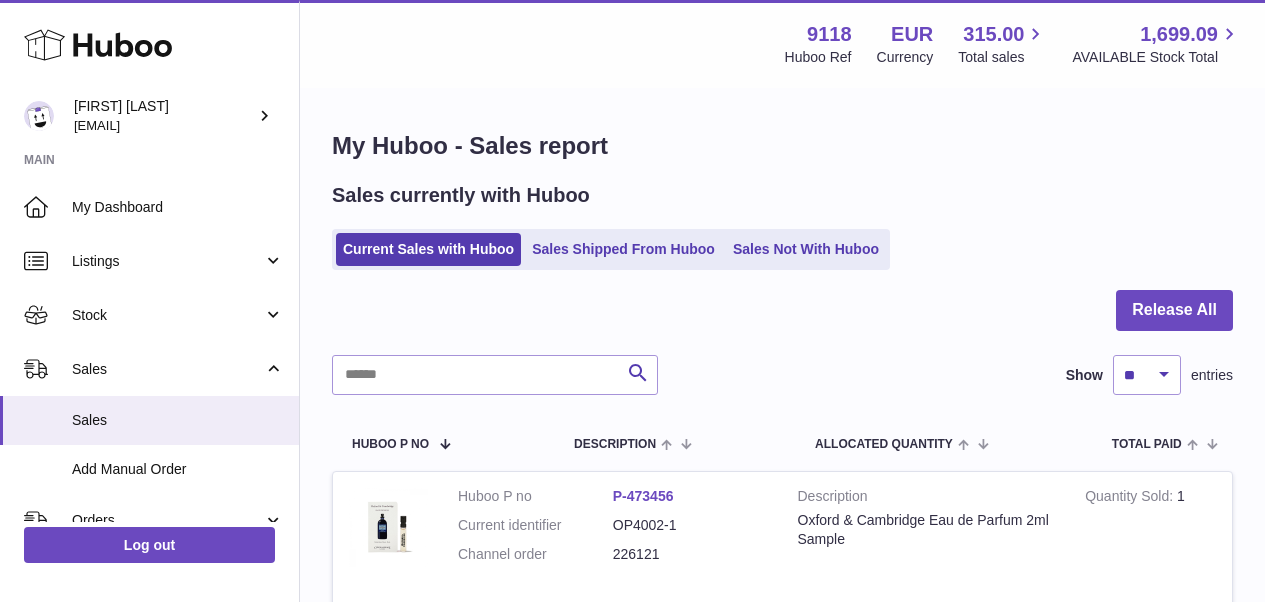 scroll, scrollTop: 0, scrollLeft: 0, axis: both 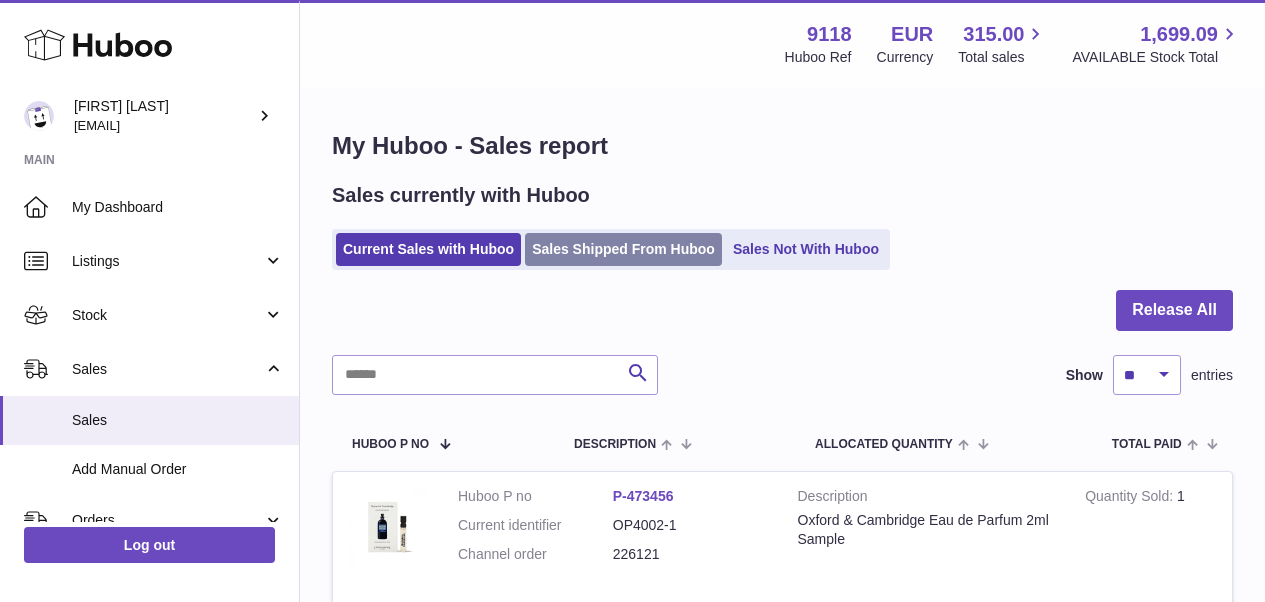 click on "Sales Shipped From Huboo" at bounding box center (623, 249) 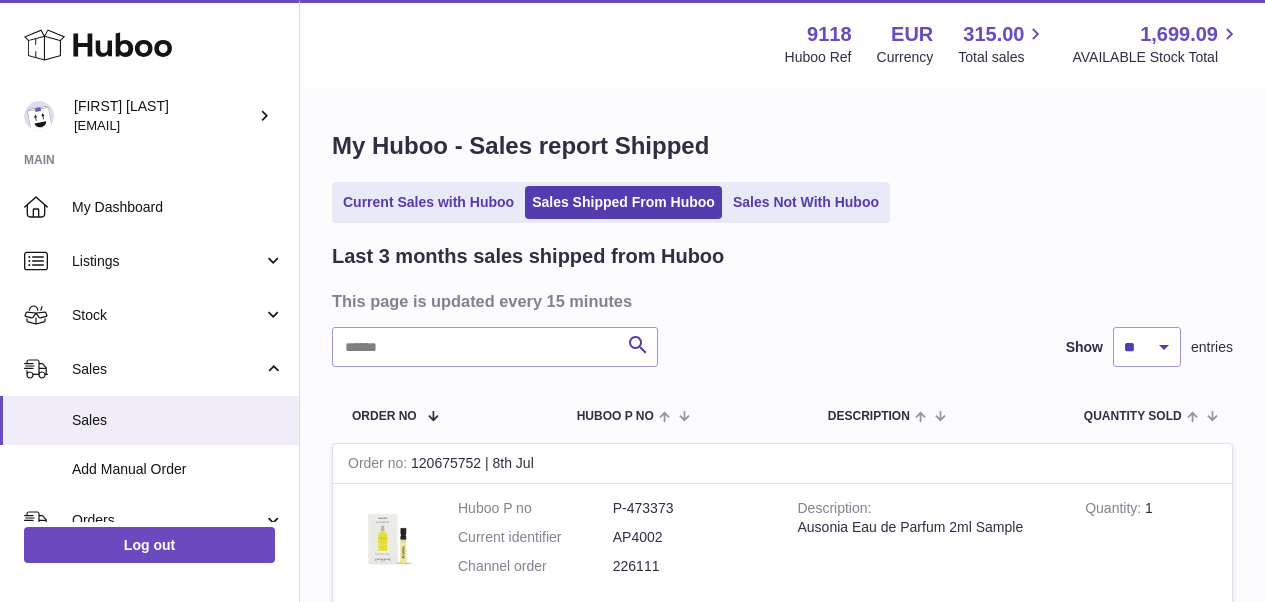 scroll, scrollTop: 0, scrollLeft: 0, axis: both 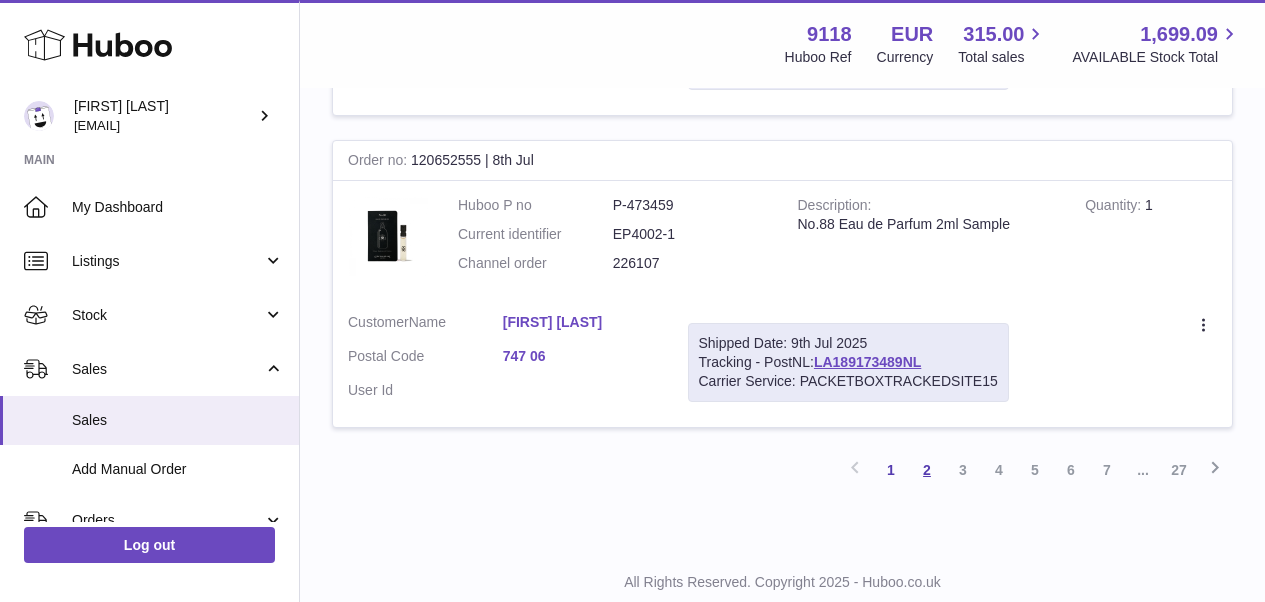 click on "2" at bounding box center [927, 470] 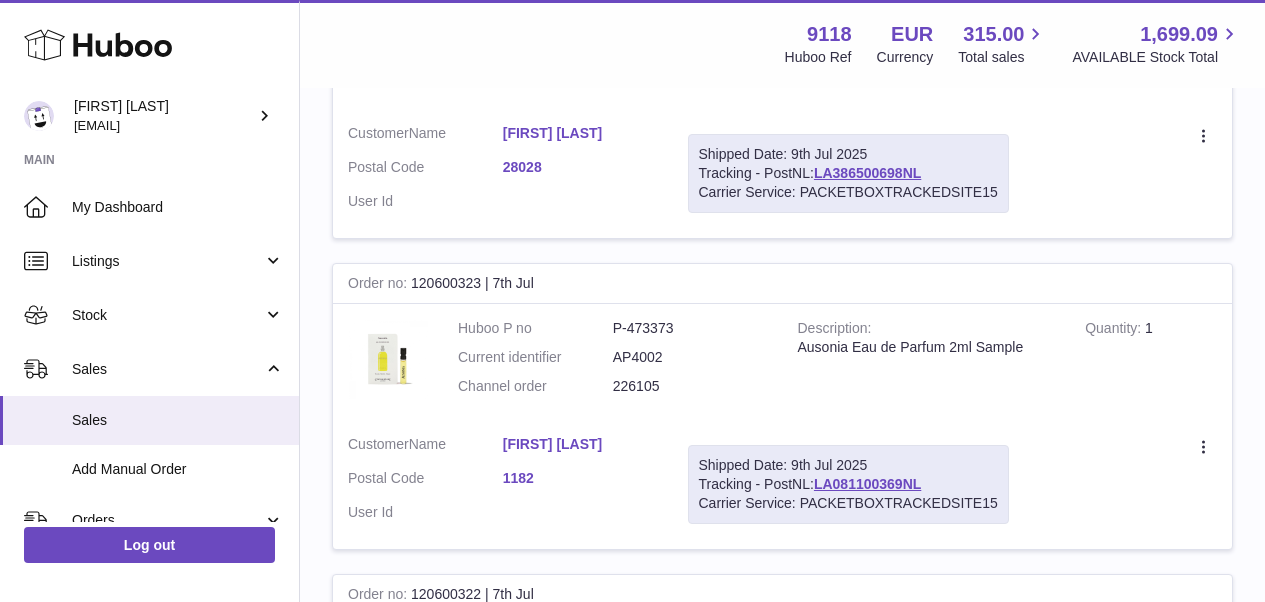 scroll, scrollTop: 90, scrollLeft: 0, axis: vertical 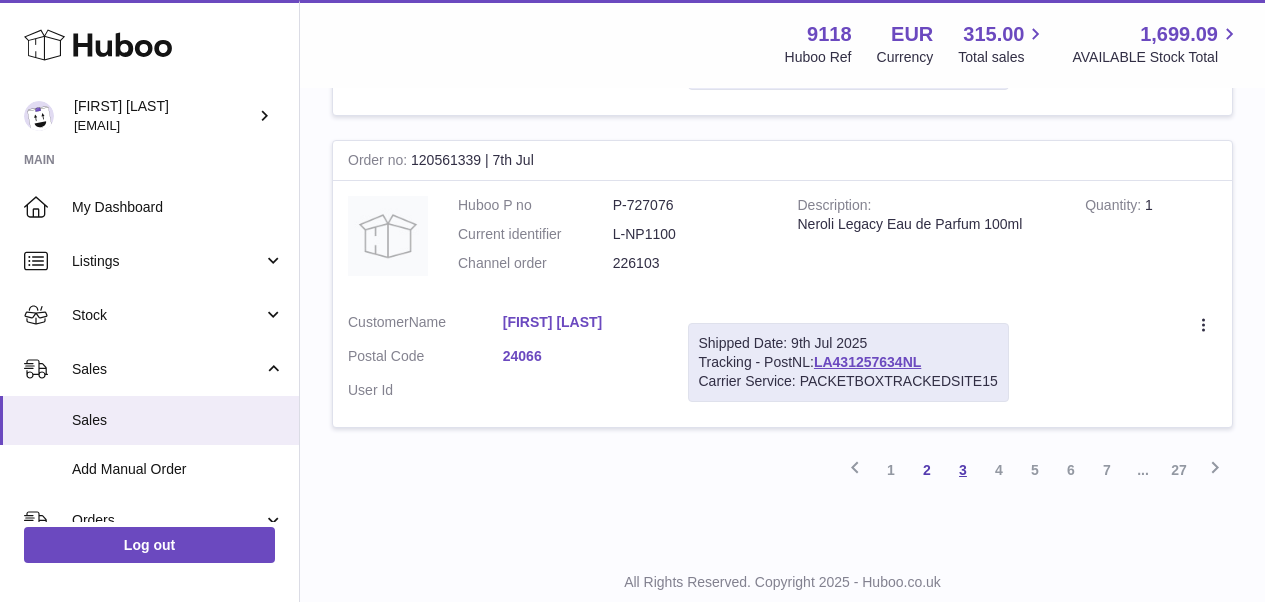 click on "3" at bounding box center [963, 470] 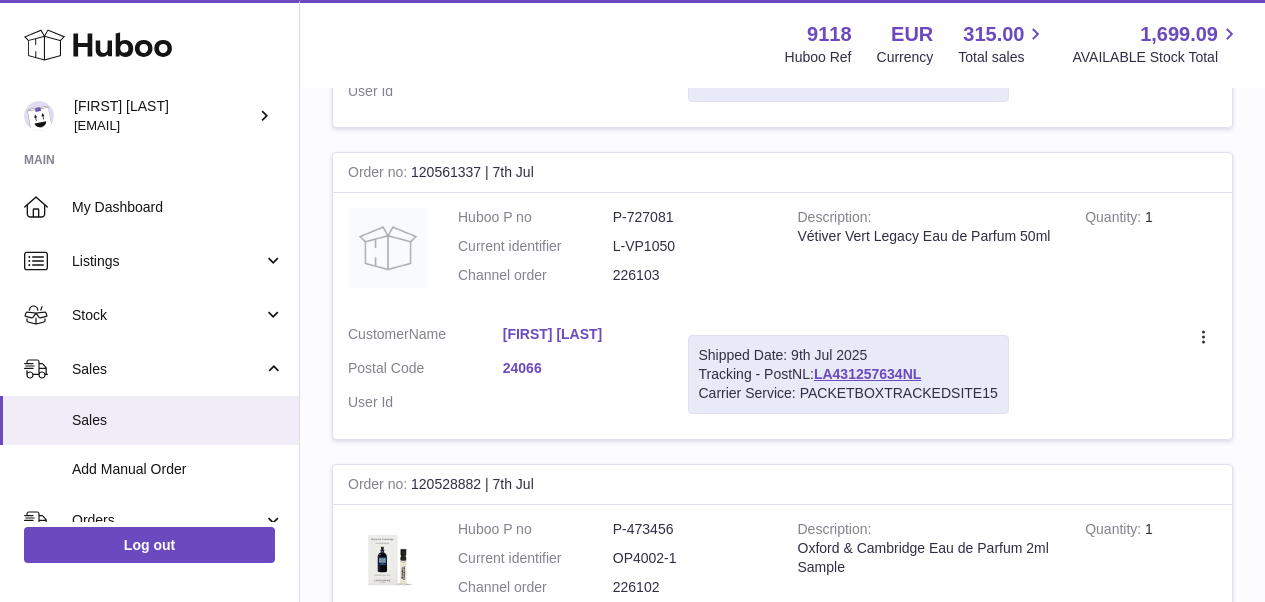 scroll, scrollTop: 90, scrollLeft: 0, axis: vertical 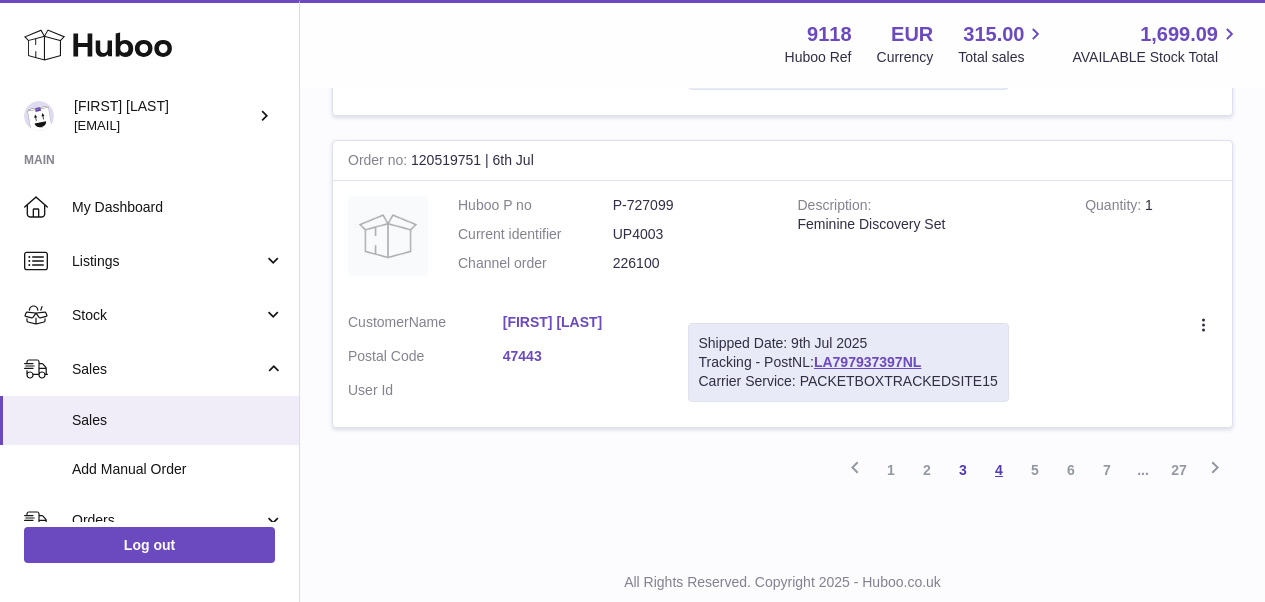 click on "4" at bounding box center [999, 470] 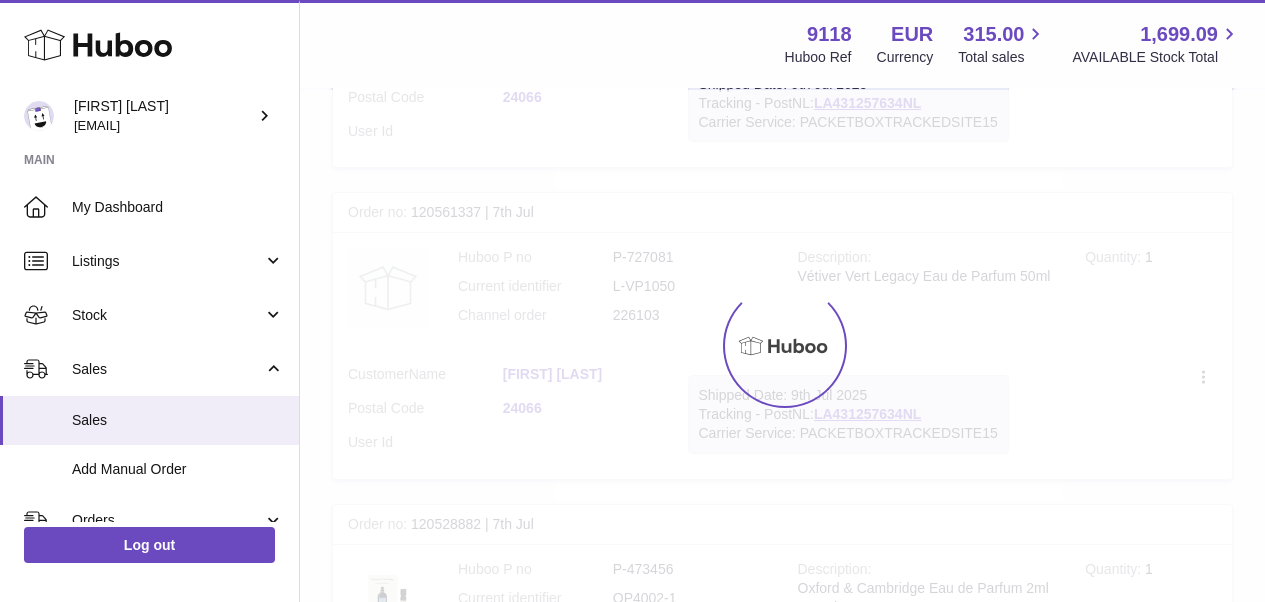 scroll, scrollTop: 90, scrollLeft: 0, axis: vertical 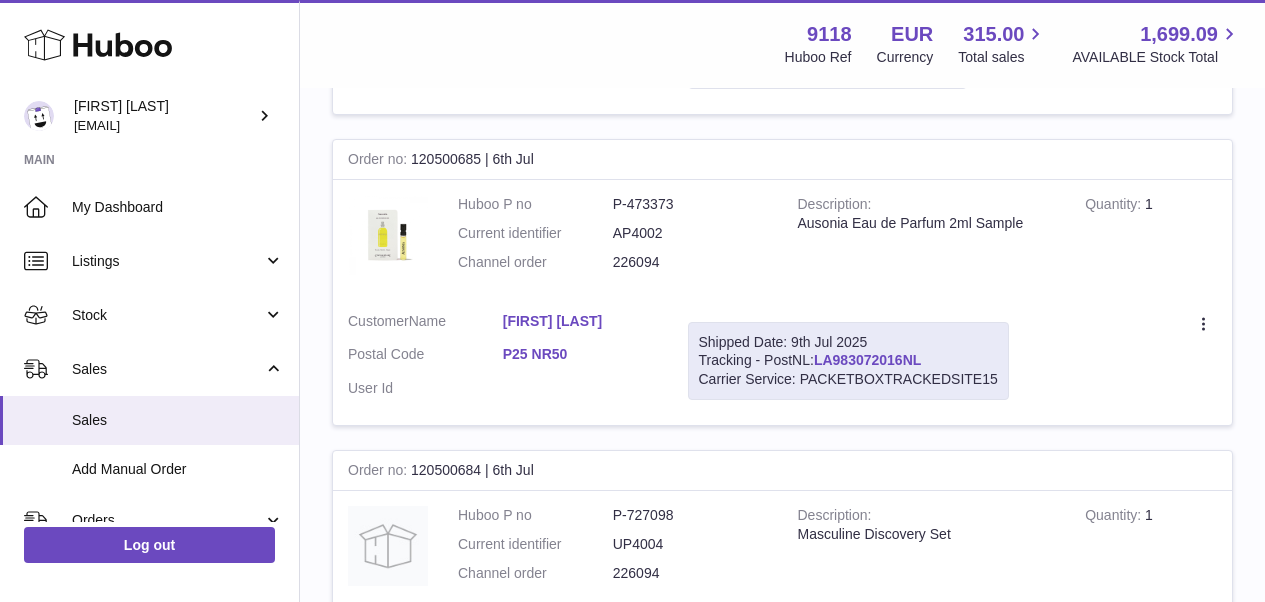 drag, startPoint x: 928, startPoint y: 327, endPoint x: 818, endPoint y: 328, distance: 110.00455 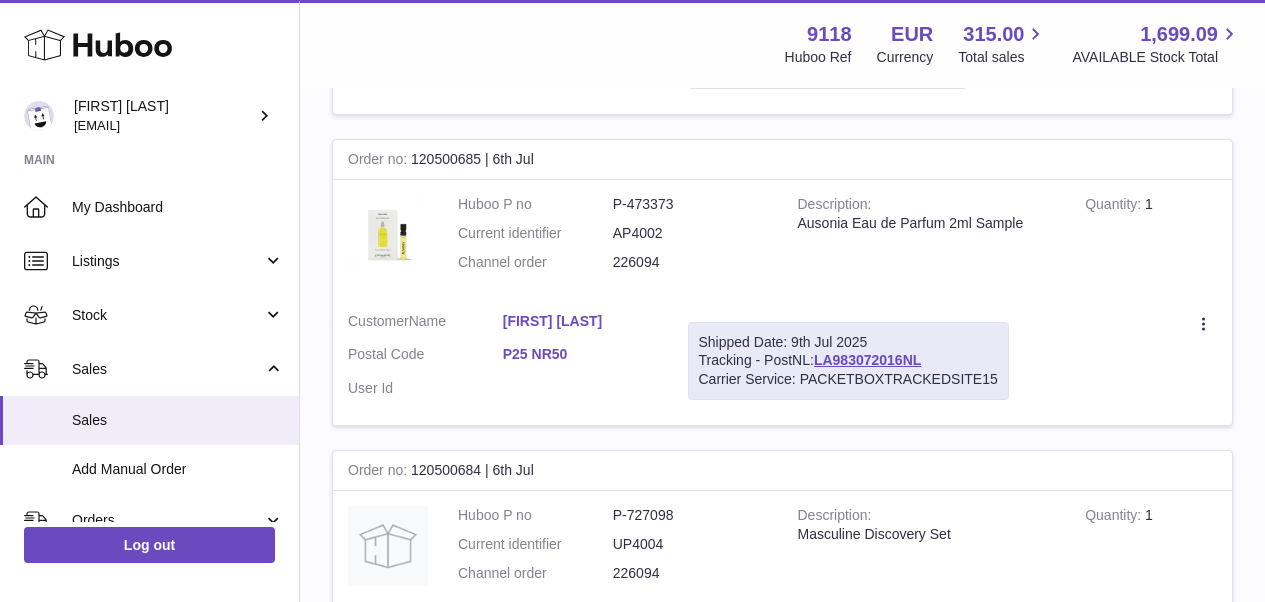 copy on "LA983072016NL" 